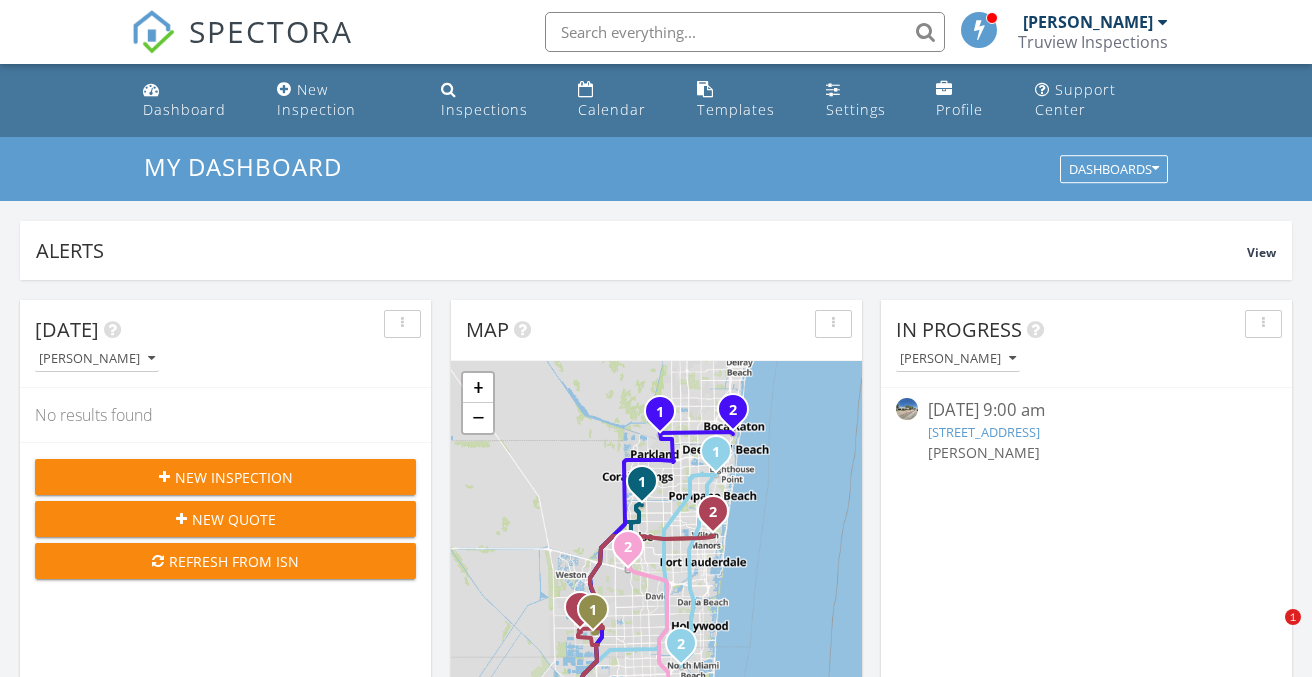 scroll, scrollTop: 0, scrollLeft: 0, axis: both 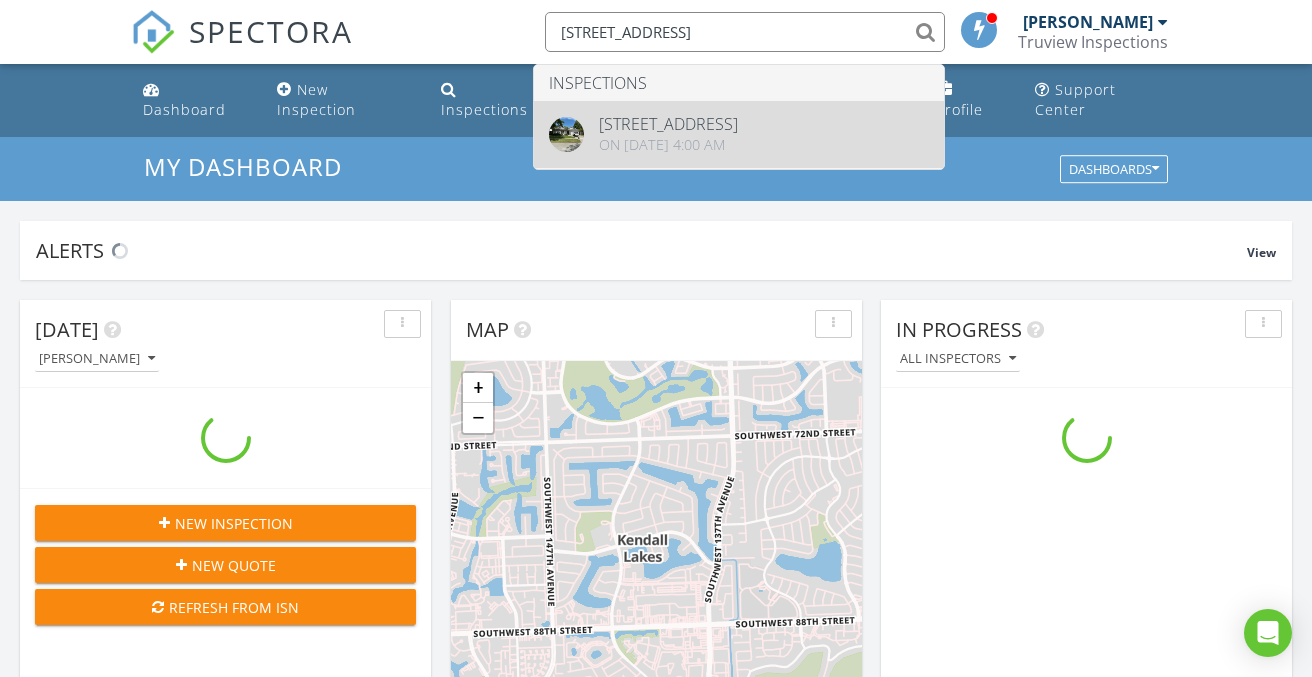 type on "10421 SW 128th" 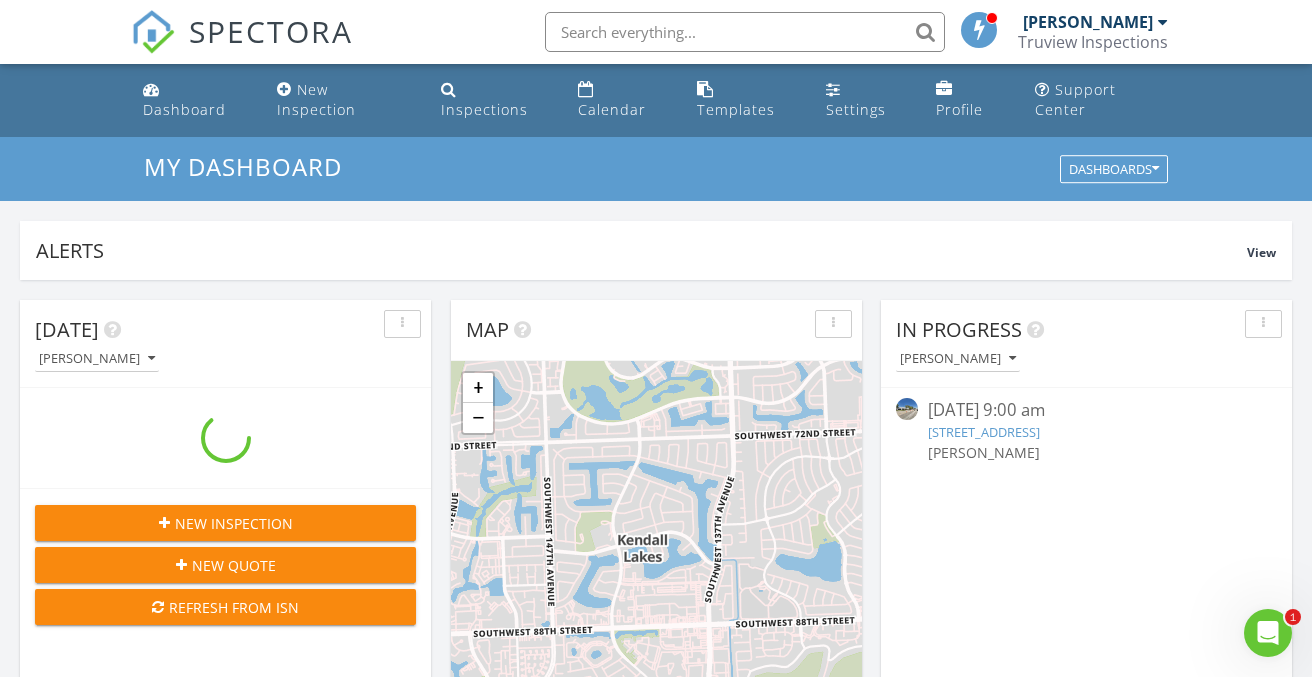 scroll, scrollTop: 0, scrollLeft: 0, axis: both 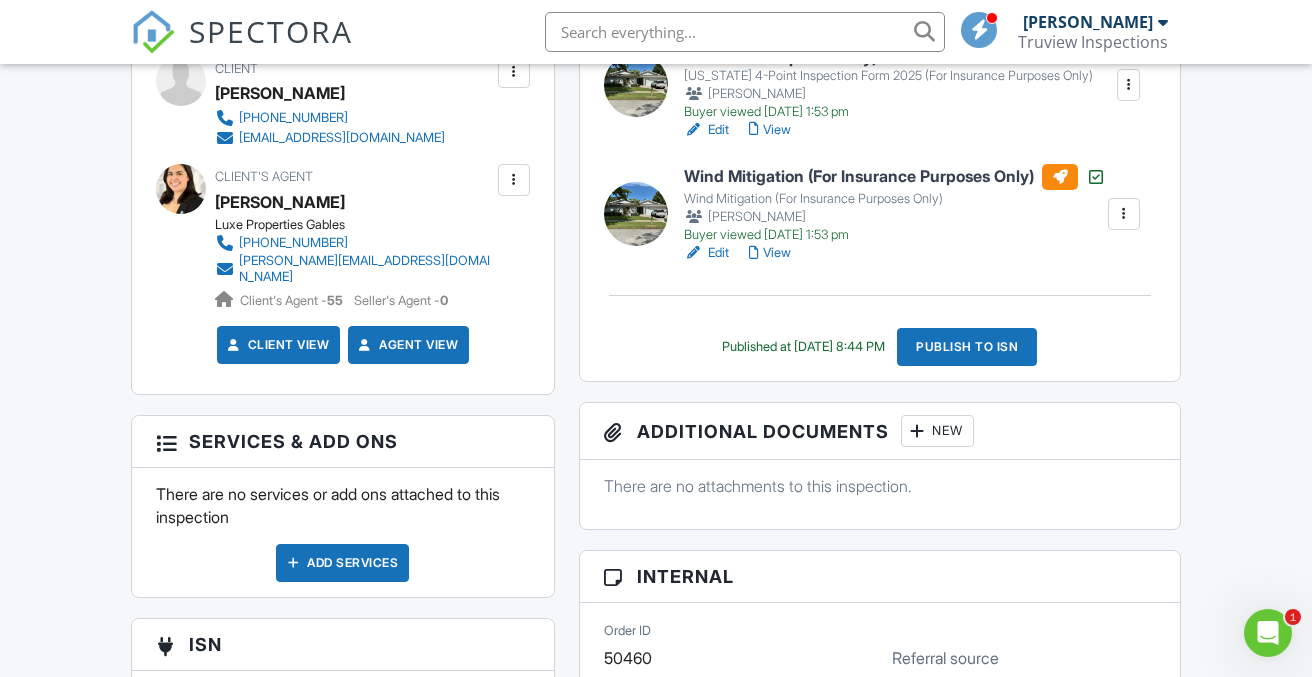 click at bounding box center [918, 431] 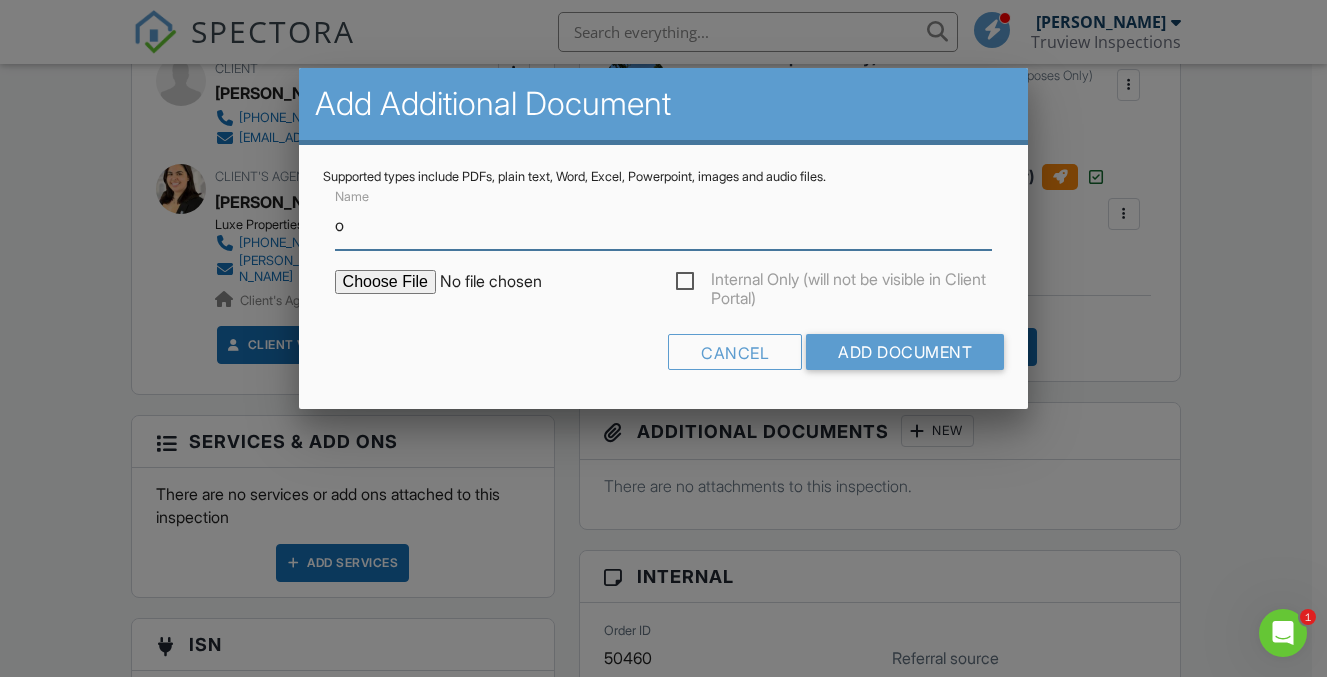 type on "ORIGINAL 4-POINT" 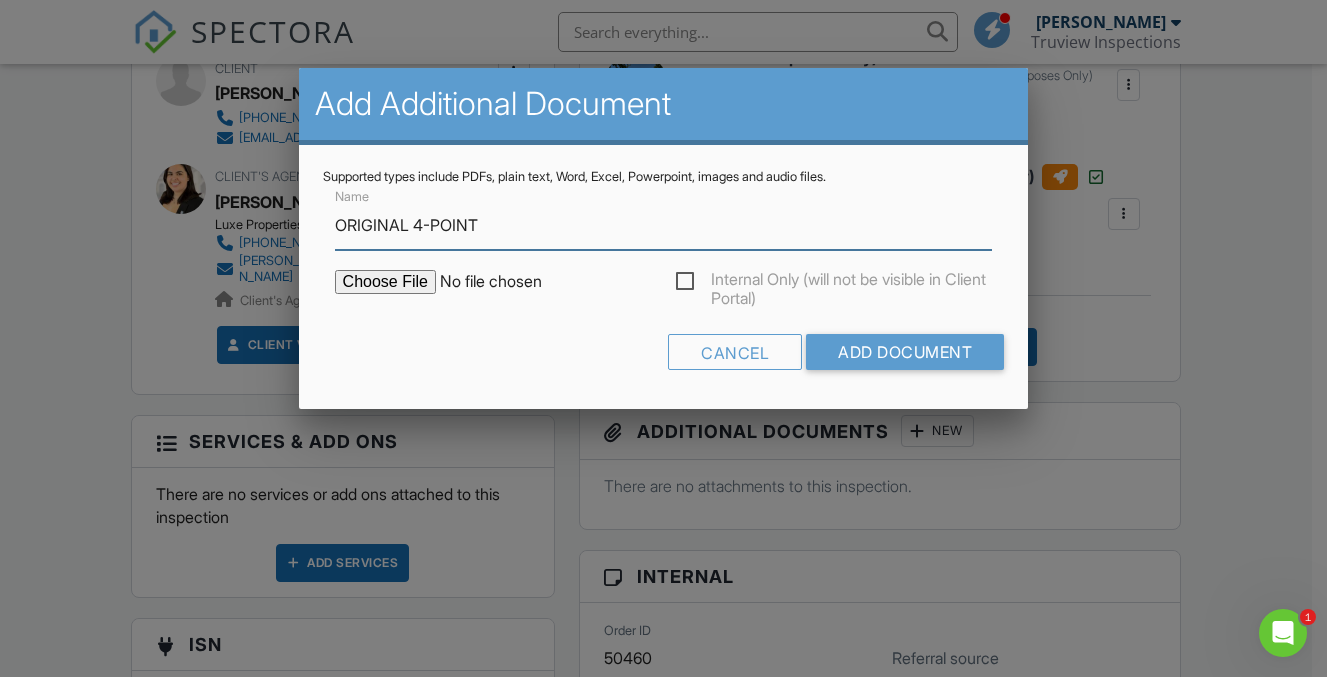 type on "C:\fakepath\ORIGINAL 4-POINT copy 2.pdf" 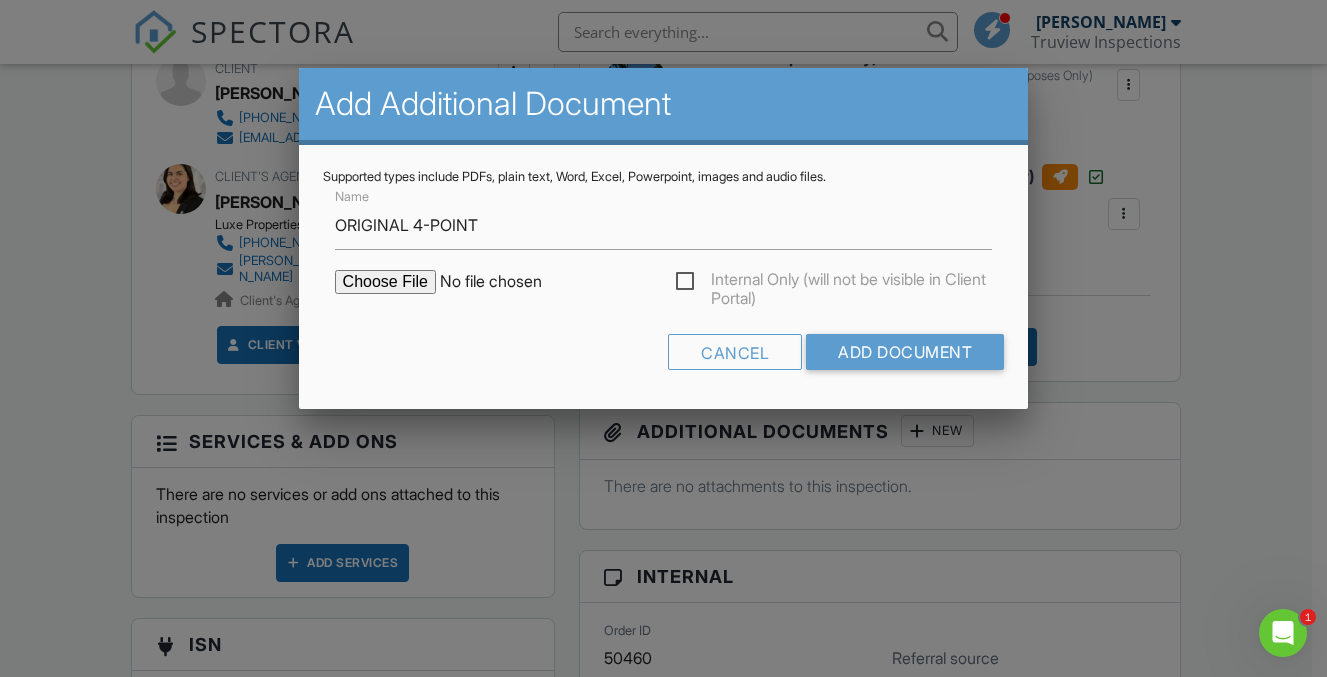 click on "Internal Only (will not be visible in Client Portal)" at bounding box center (834, 282) 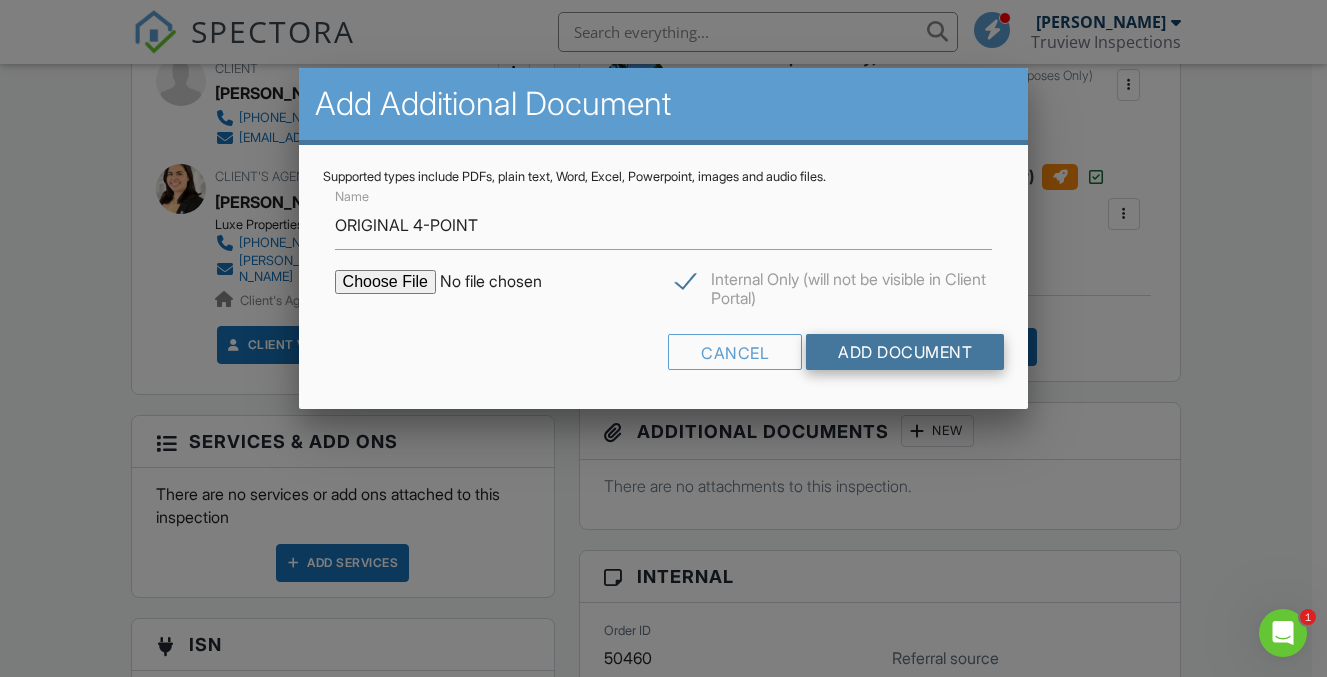 click on "Add Document" at bounding box center (905, 352) 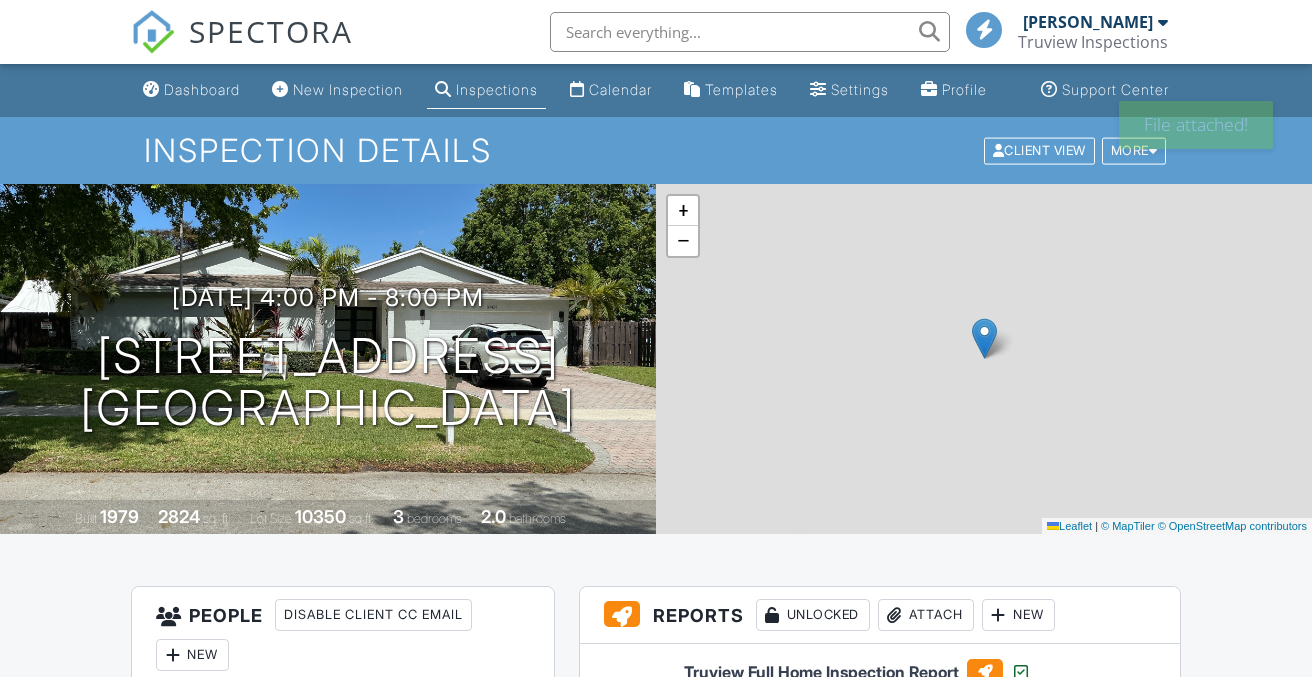 scroll, scrollTop: 0, scrollLeft: 0, axis: both 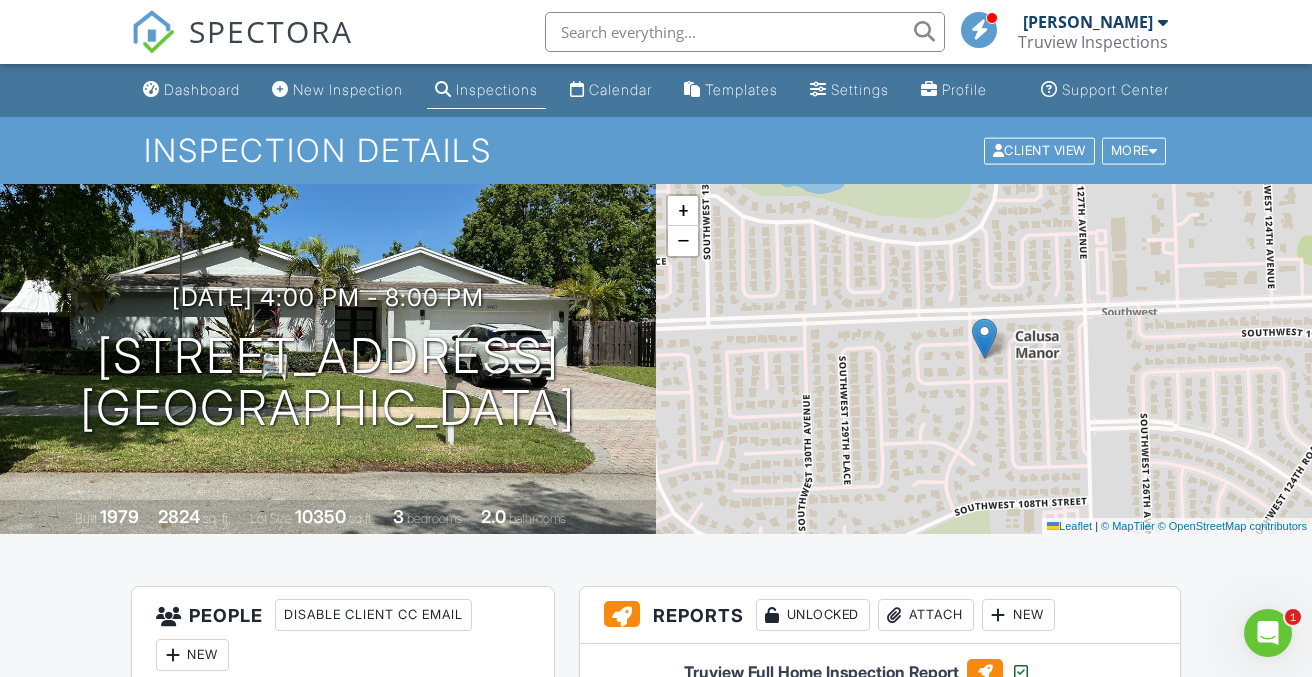 click at bounding box center [745, 32] 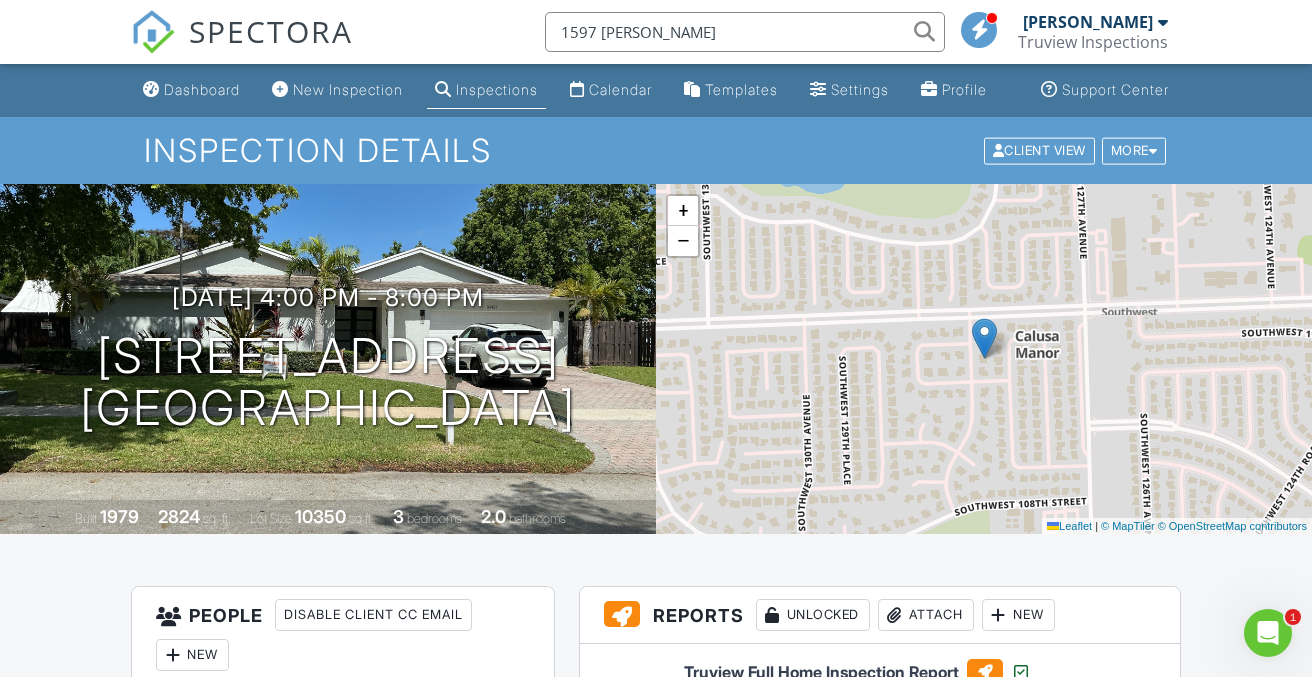 click on "1597 [PERSON_NAME]" at bounding box center (745, 32) 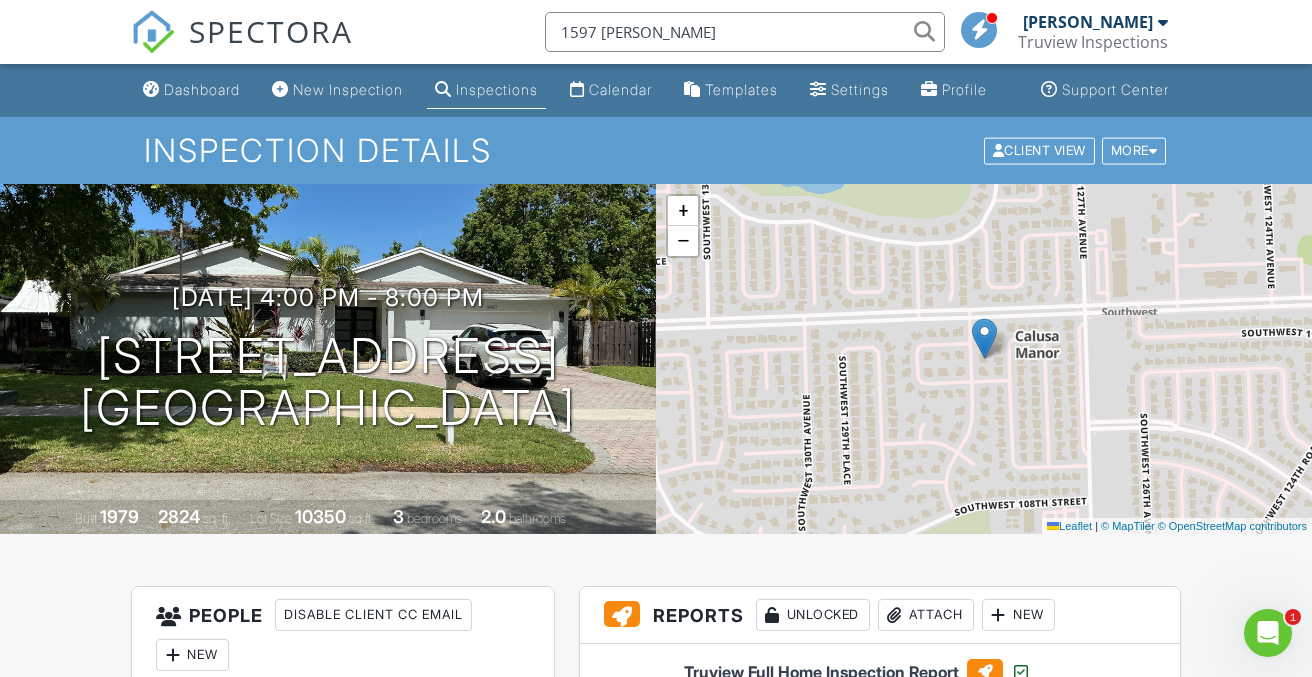 type on "1597 [PERSON_NAME]" 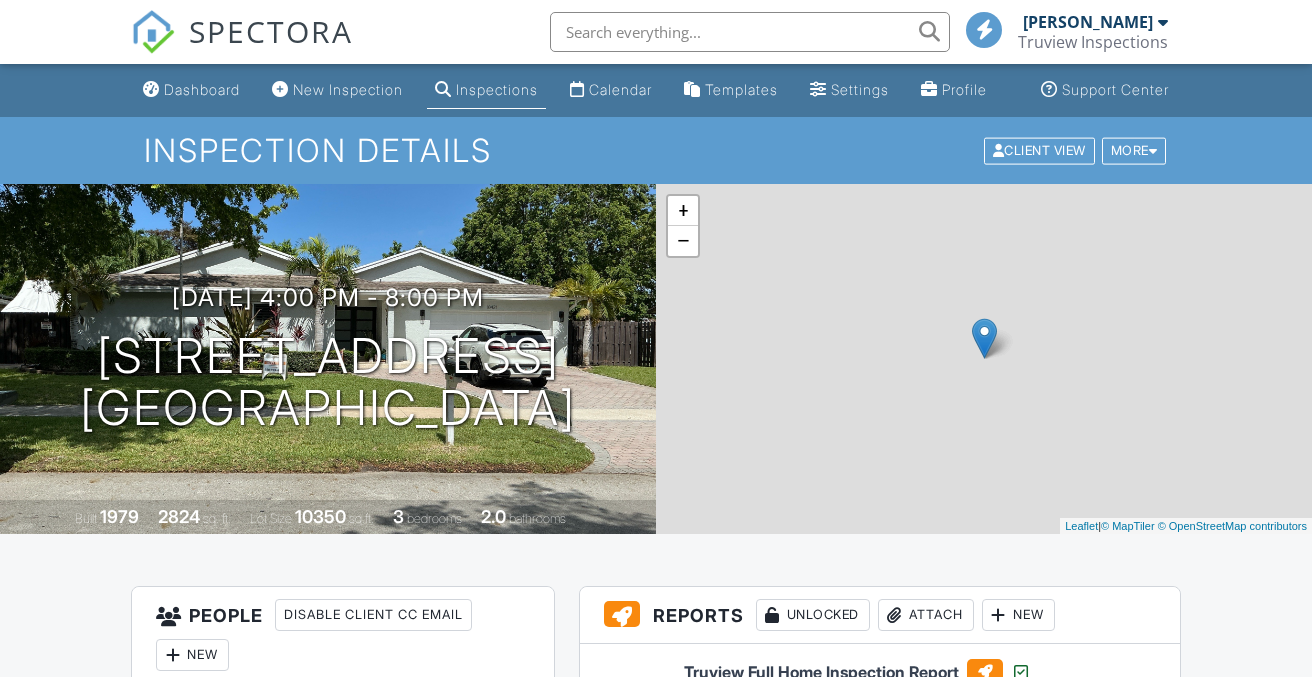 scroll, scrollTop: 0, scrollLeft: 0, axis: both 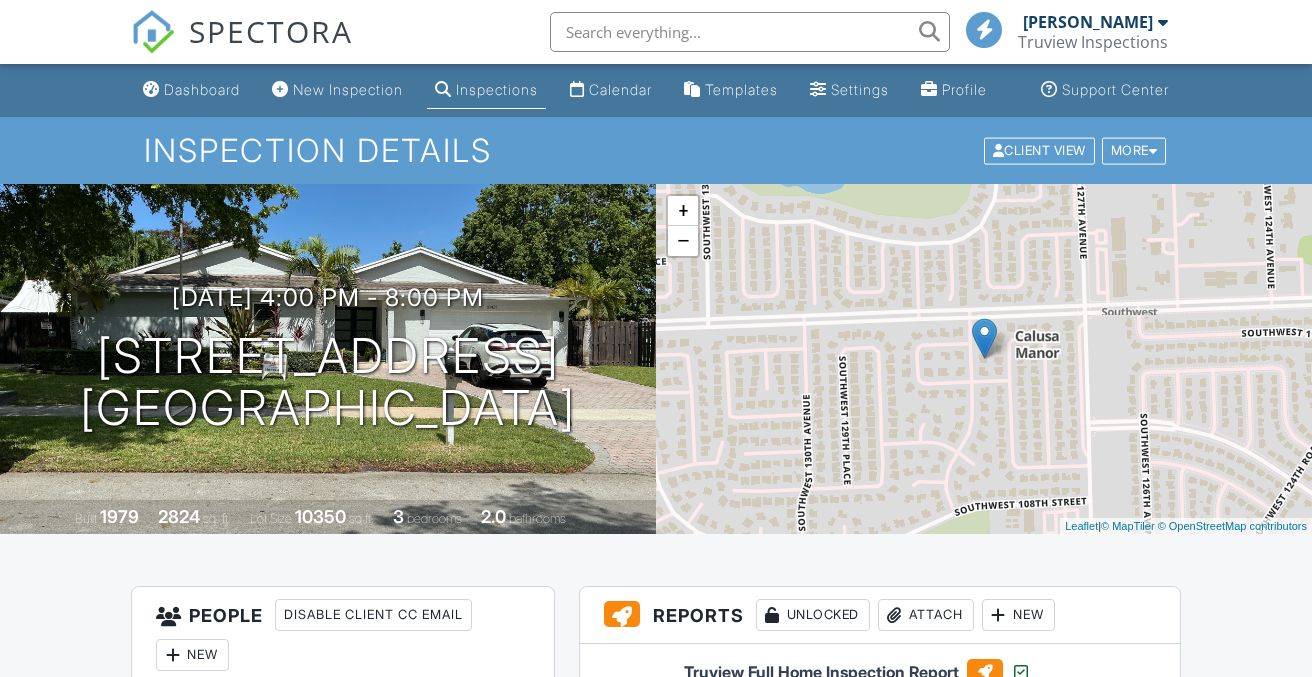 click at bounding box center (744, 32) 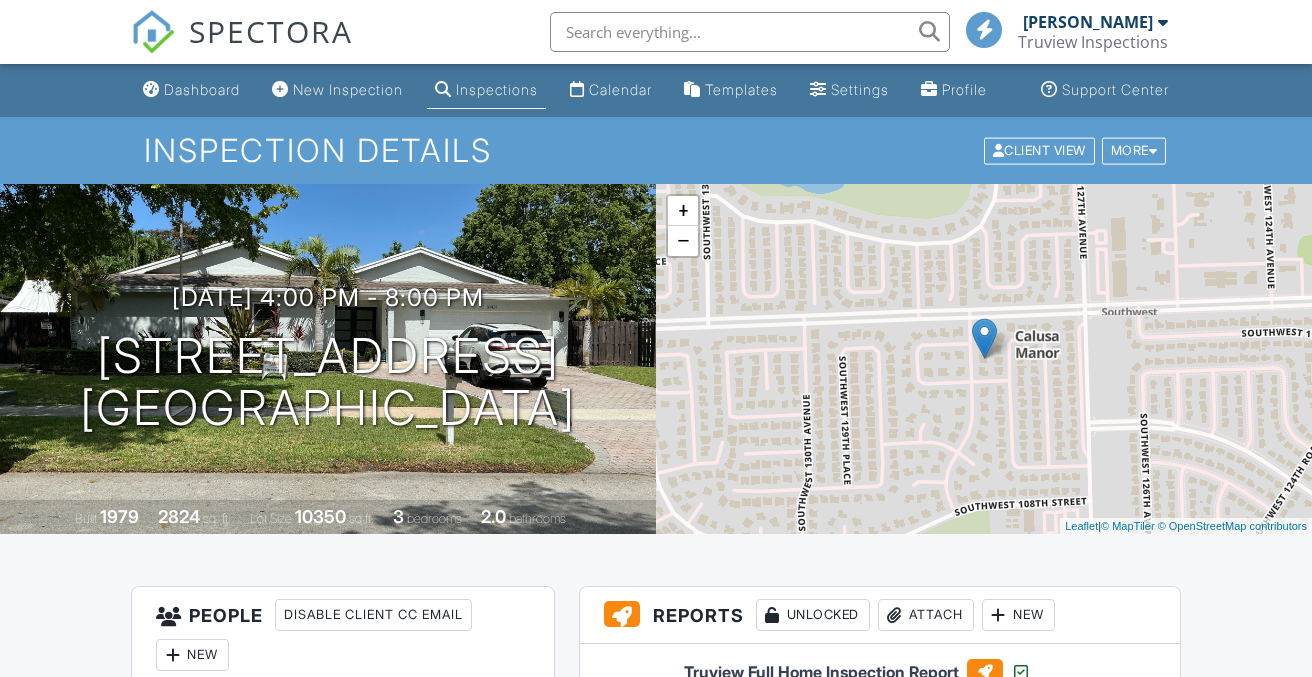 click at bounding box center [750, 32] 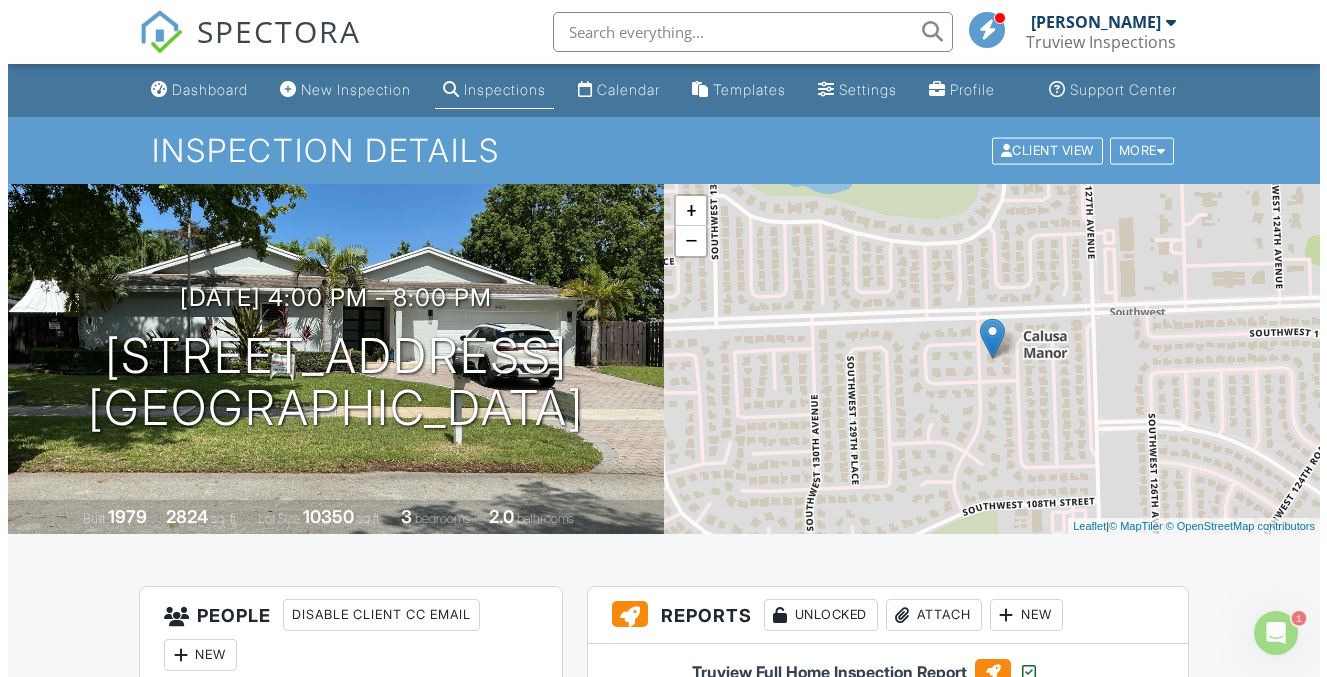 scroll, scrollTop: 0, scrollLeft: 0, axis: both 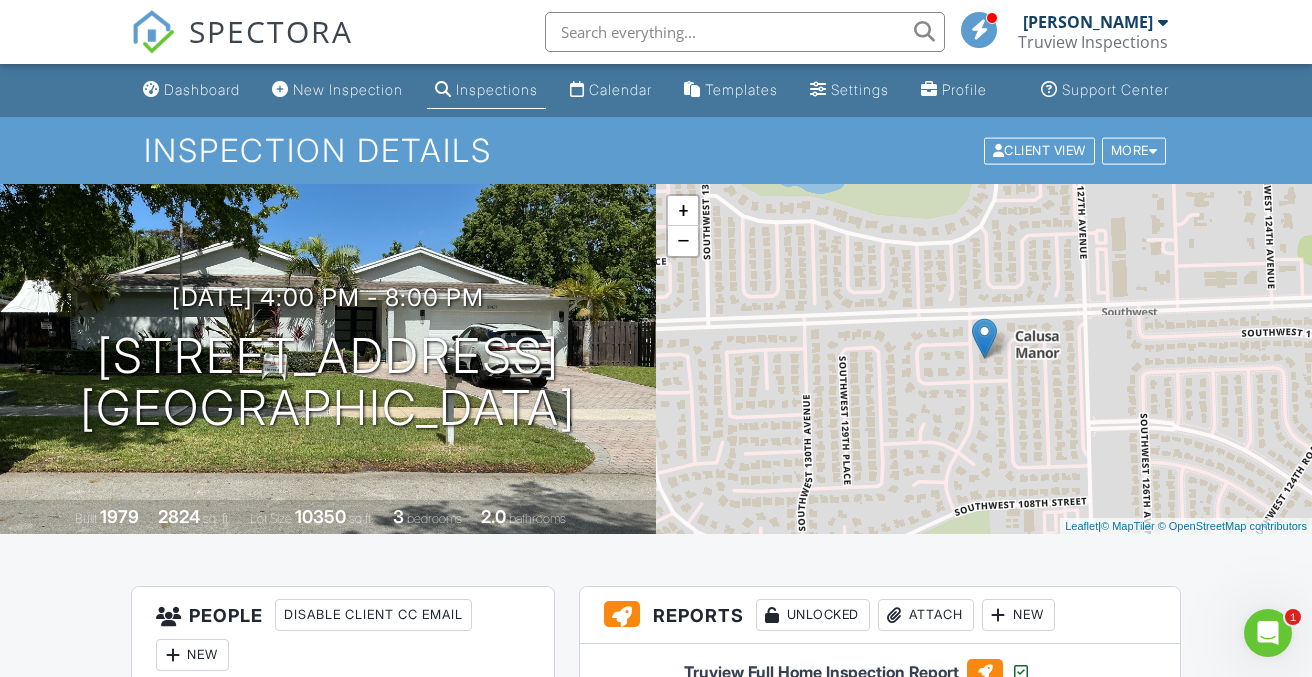 paste on "1597 [PERSON_NAME]" 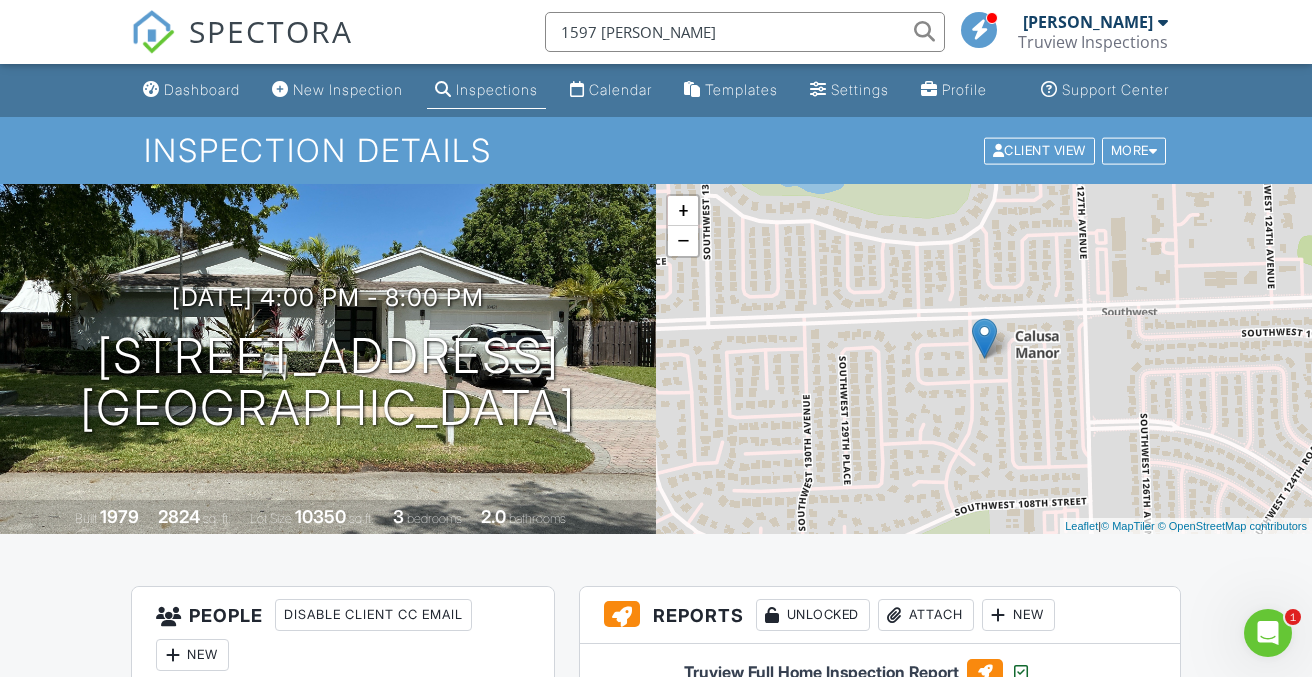 drag, startPoint x: 780, startPoint y: 46, endPoint x: 543, endPoint y: 42, distance: 237.03375 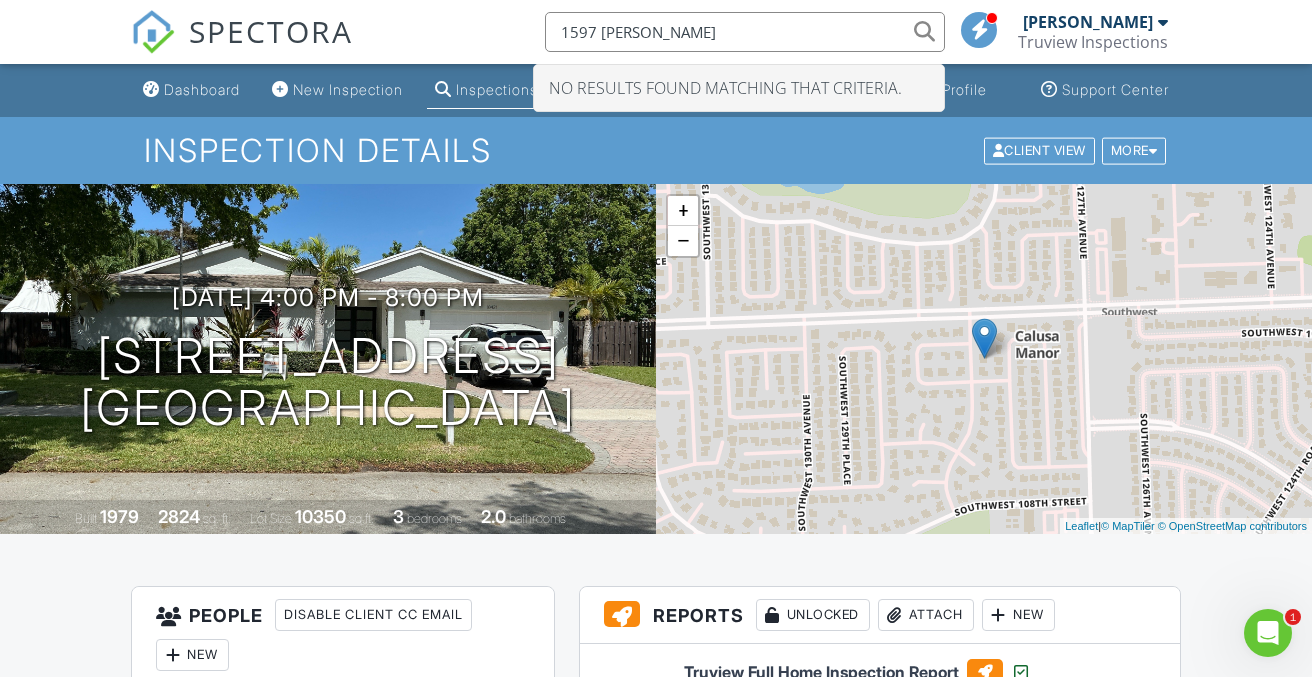 paste on ", Sanford, FL 32771" 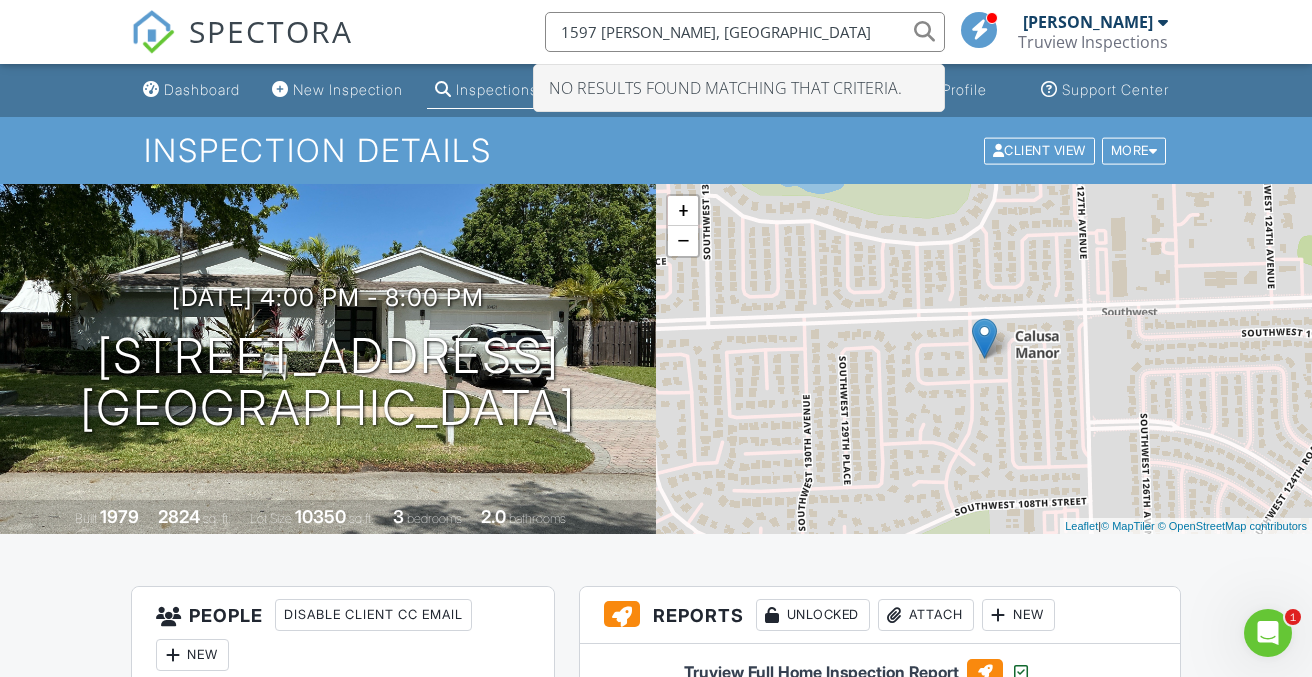 type on "1597 Katie Cv, Sanford, FL 32771" 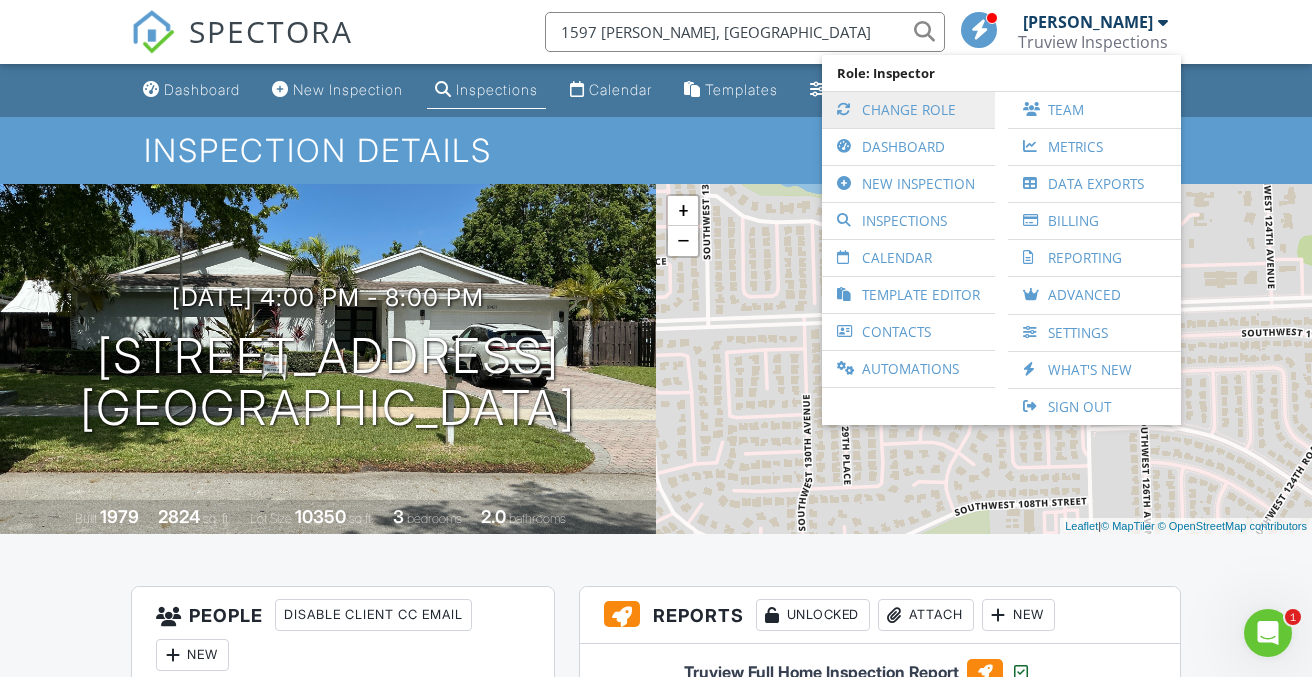 click on "Change Role" at bounding box center [908, 110] 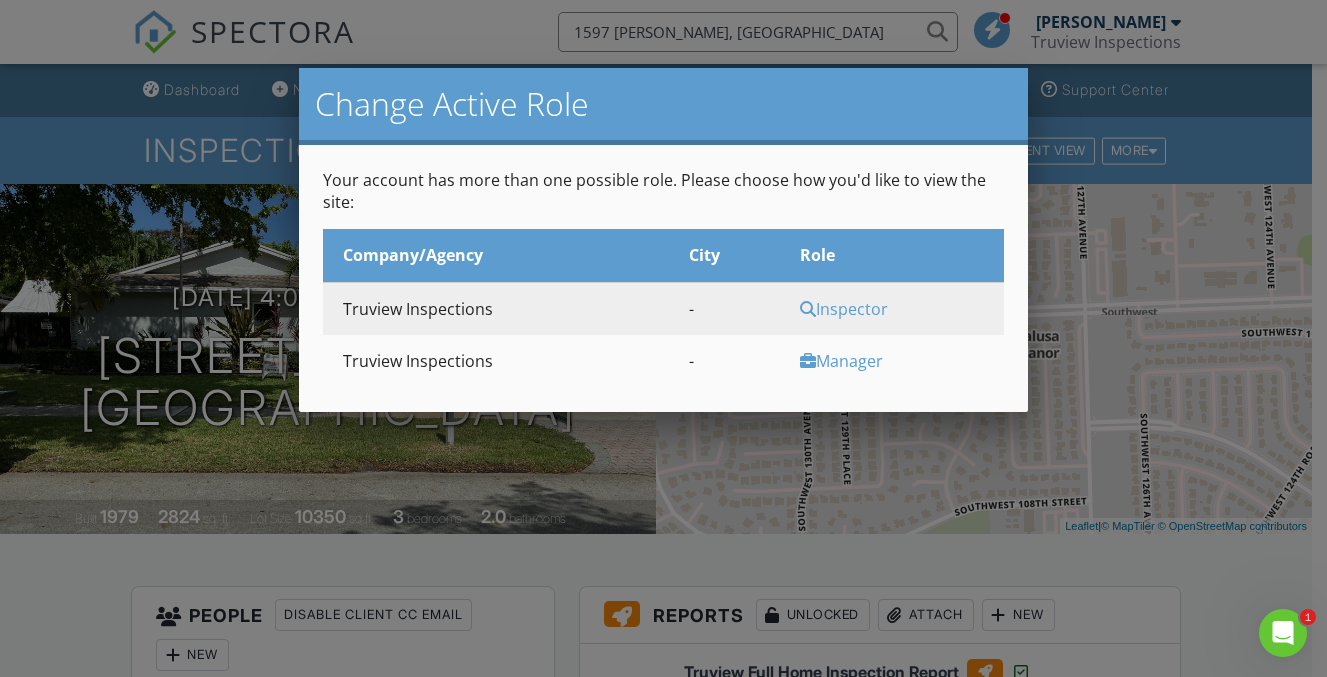 click on "Manager" at bounding box center (899, 361) 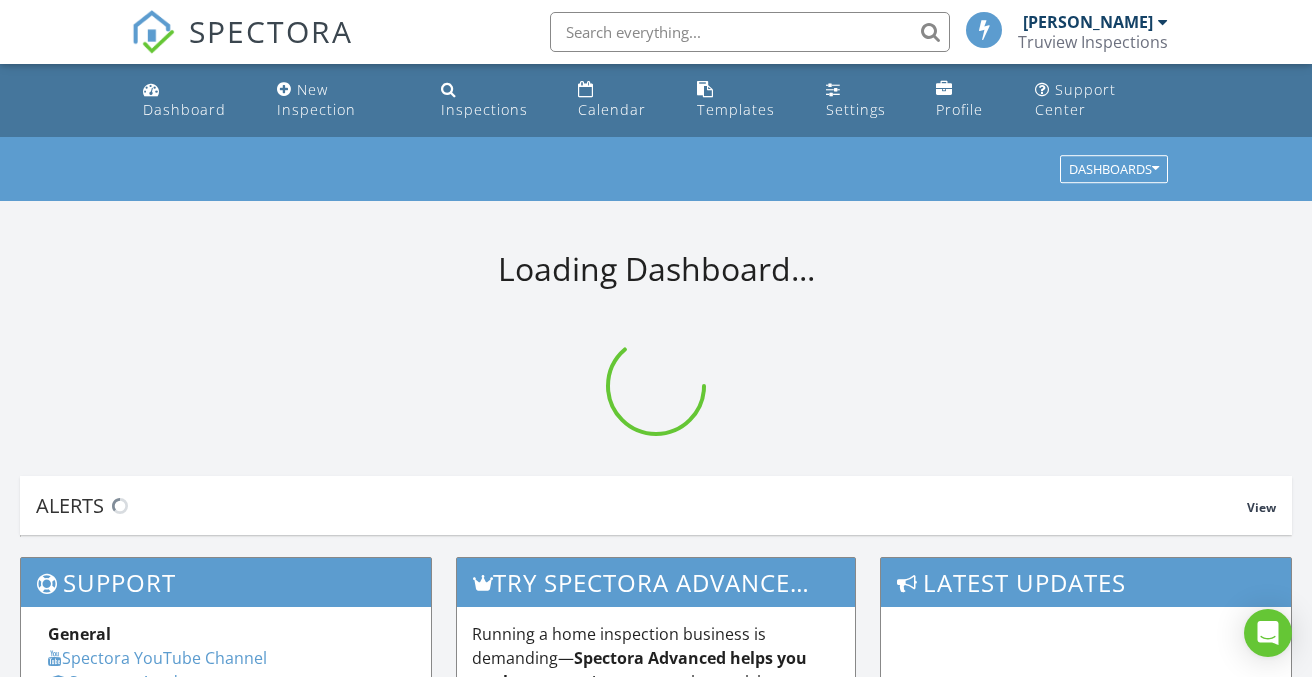 scroll, scrollTop: 0, scrollLeft: 0, axis: both 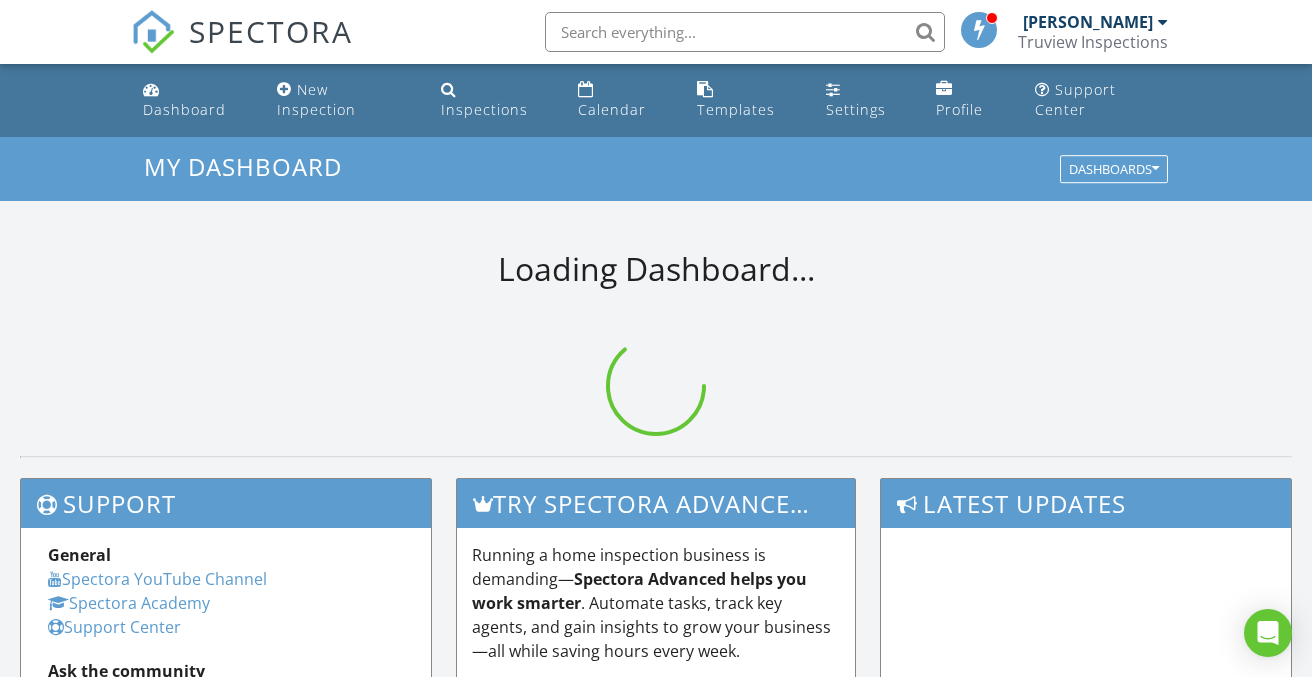click at bounding box center [745, 32] 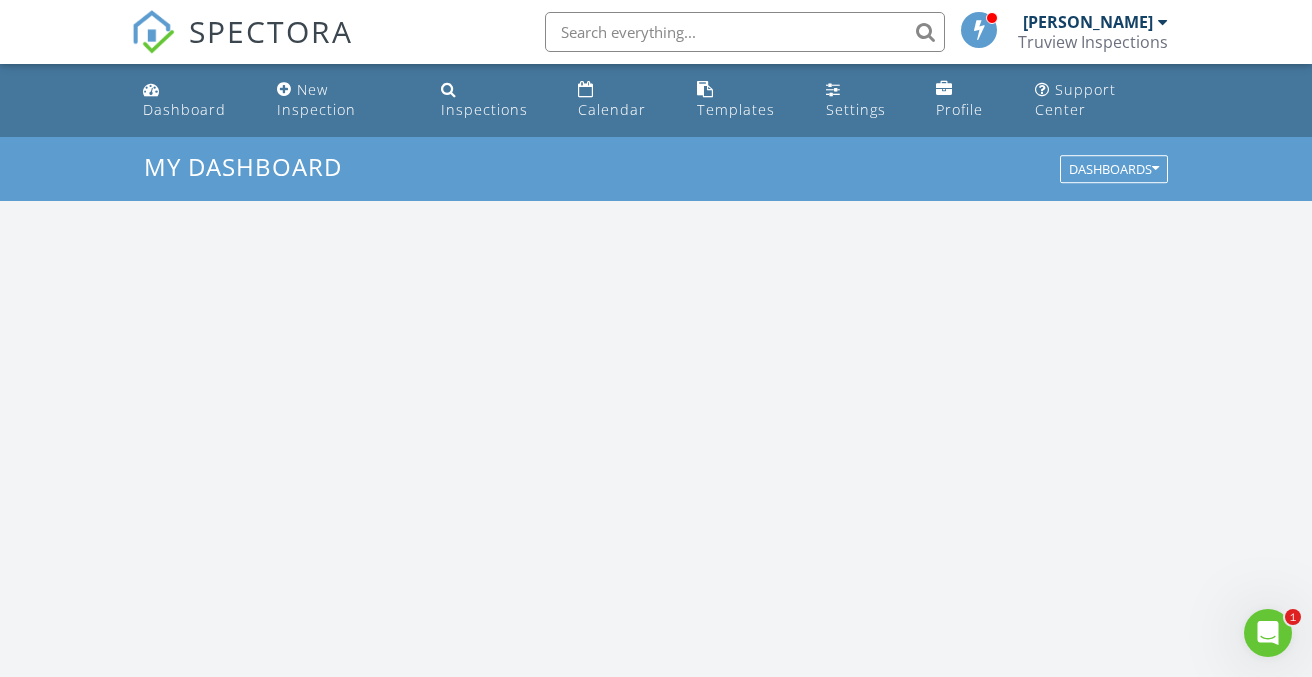 scroll, scrollTop: 0, scrollLeft: 0, axis: both 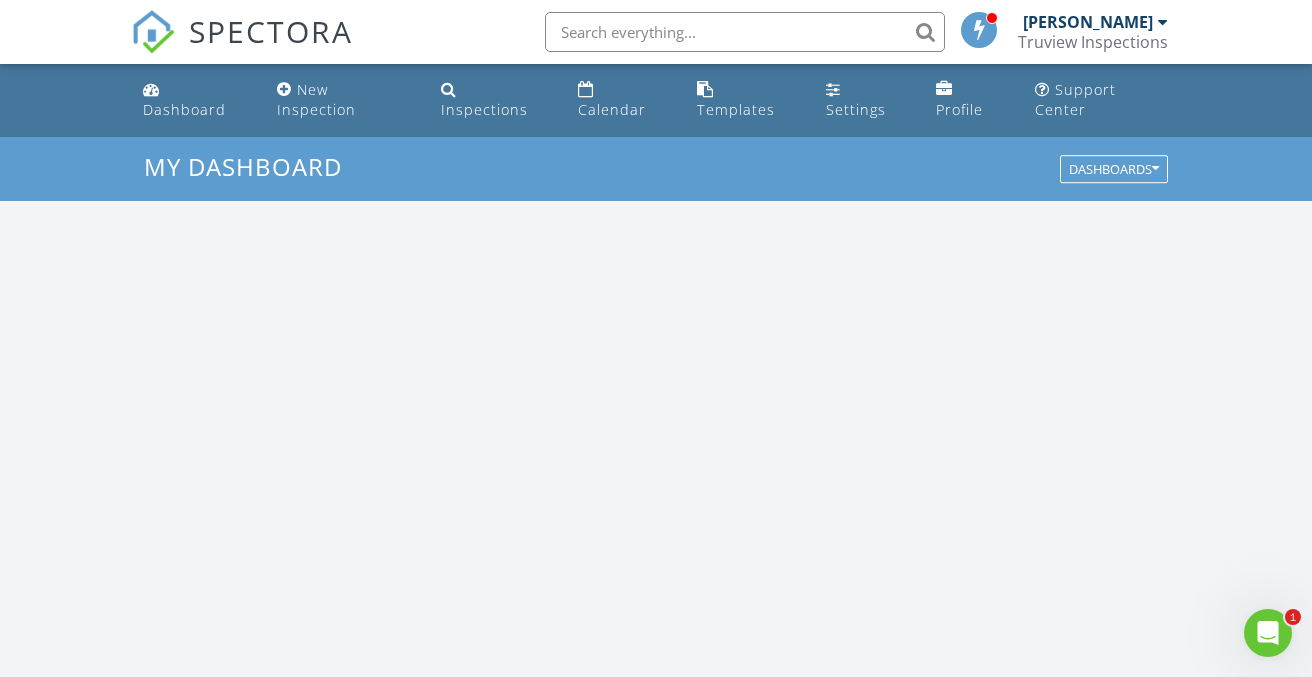 paste on "1597 Katie Cv" 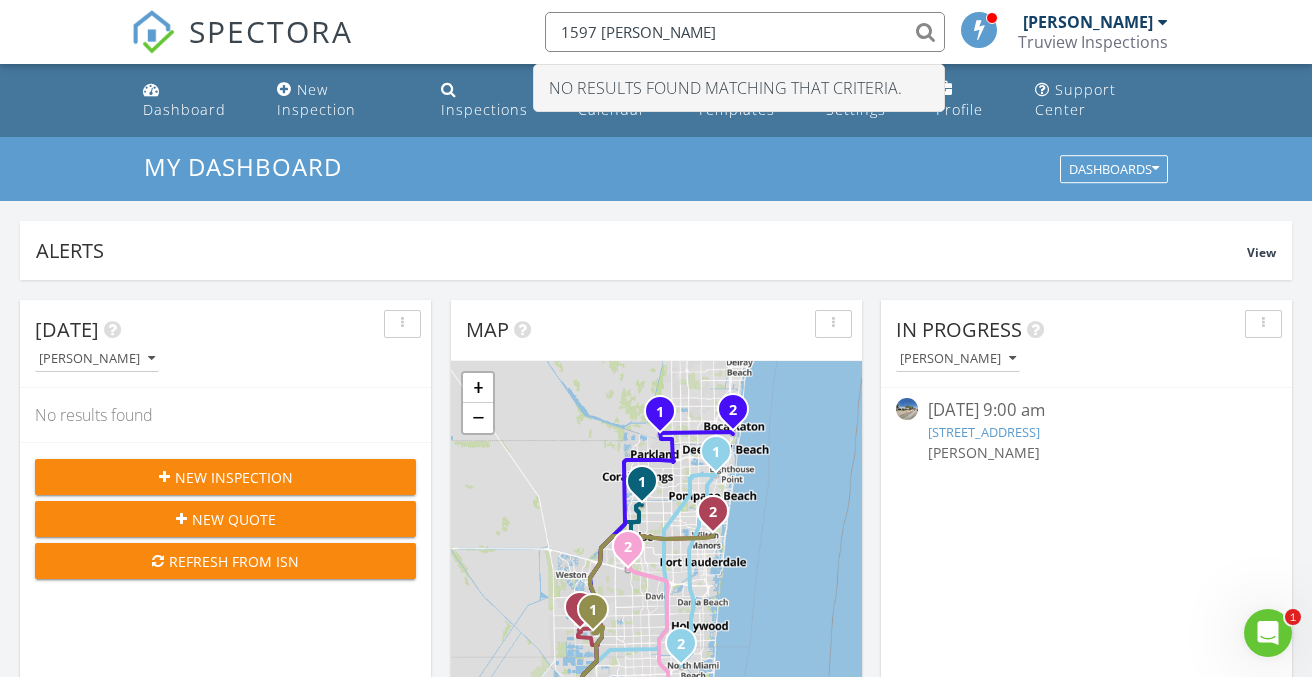 type on "1597 Katie" 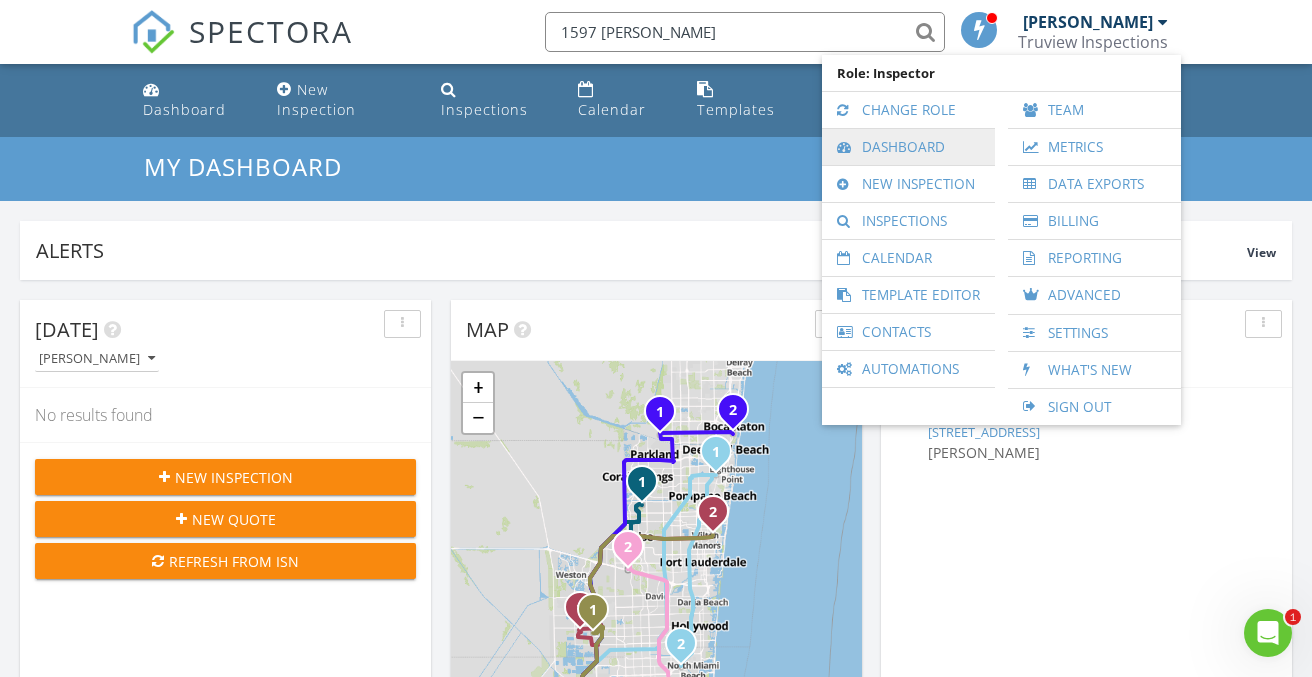 click on "Dashboard" at bounding box center [908, 147] 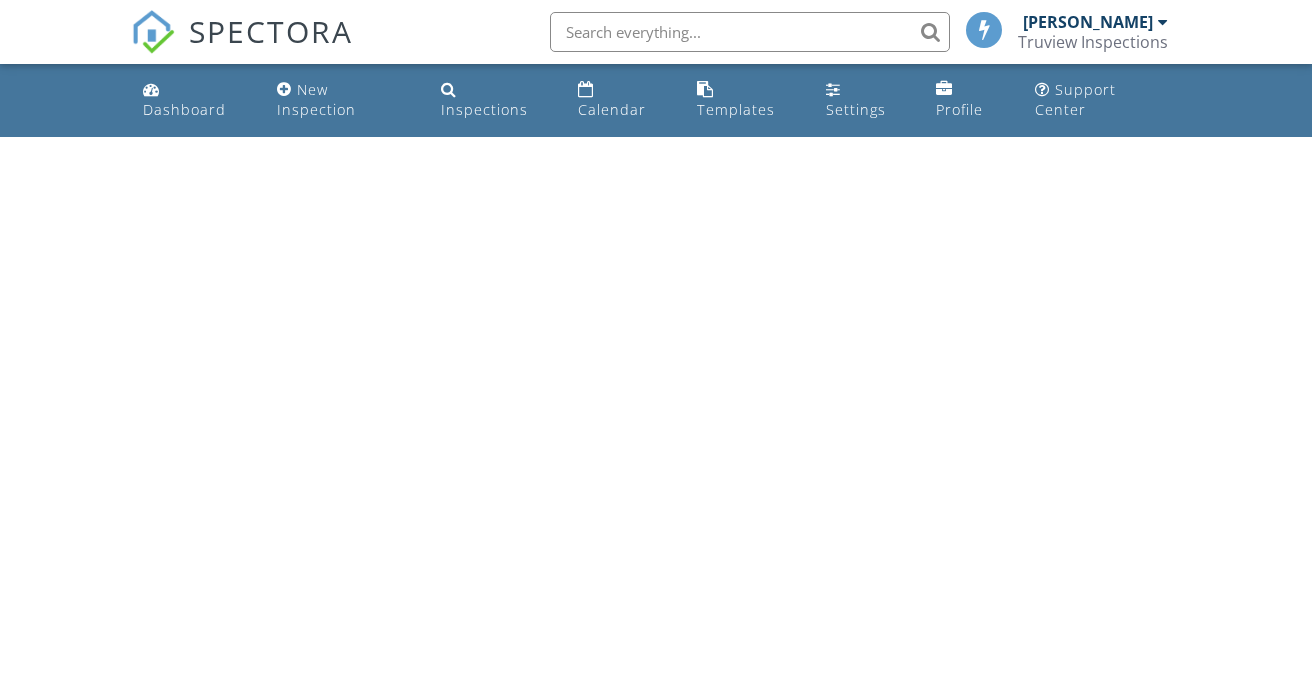 scroll, scrollTop: 0, scrollLeft: 0, axis: both 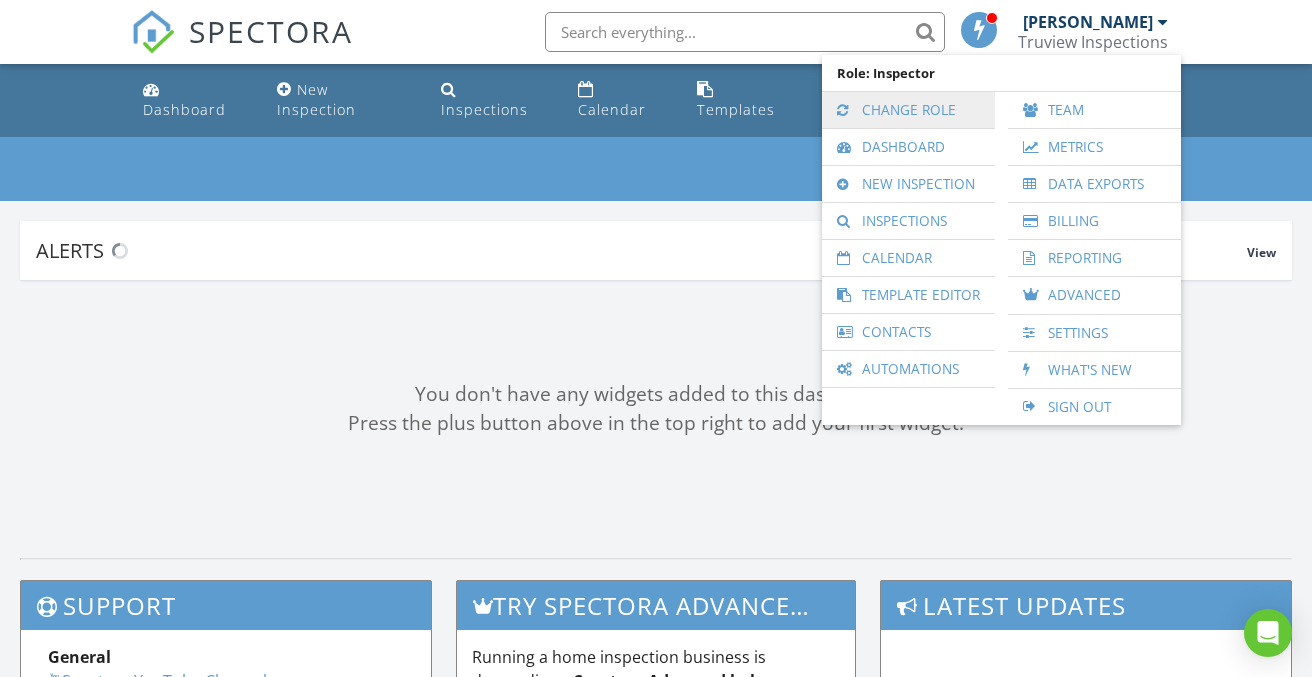 click on "Change Role" at bounding box center (908, 110) 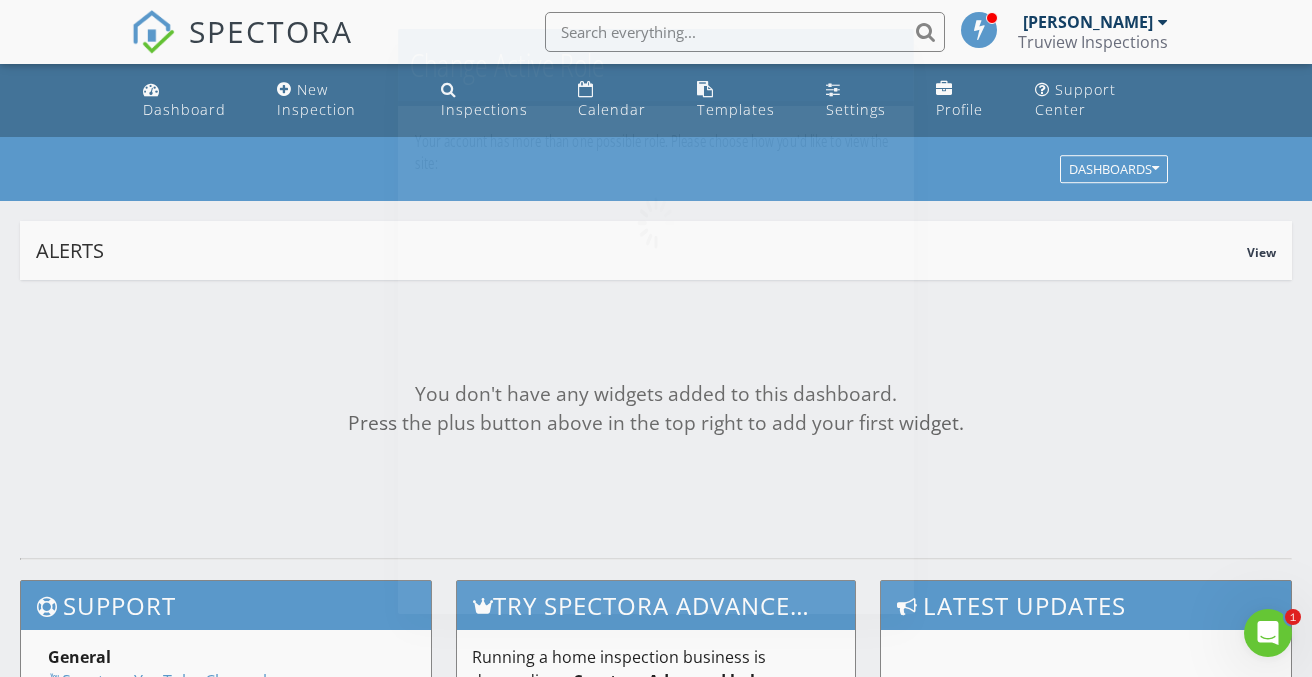 scroll, scrollTop: 0, scrollLeft: 0, axis: both 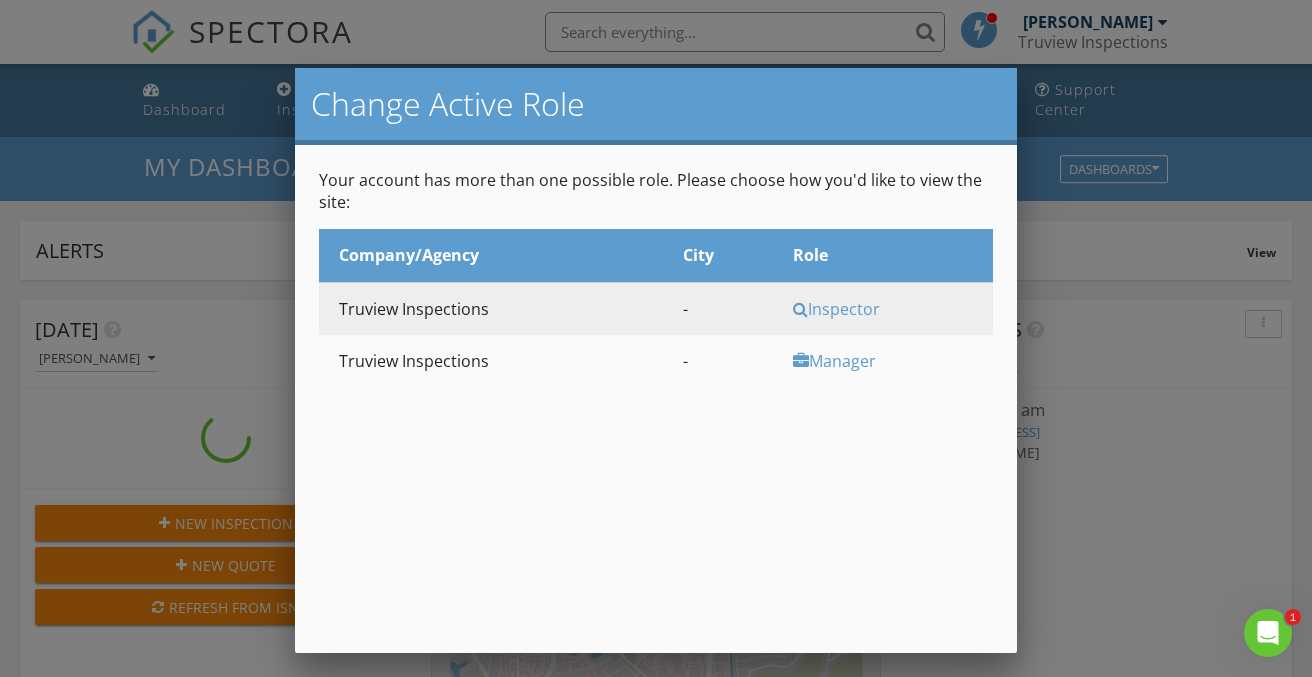 click on "Manager" at bounding box center [890, 361] 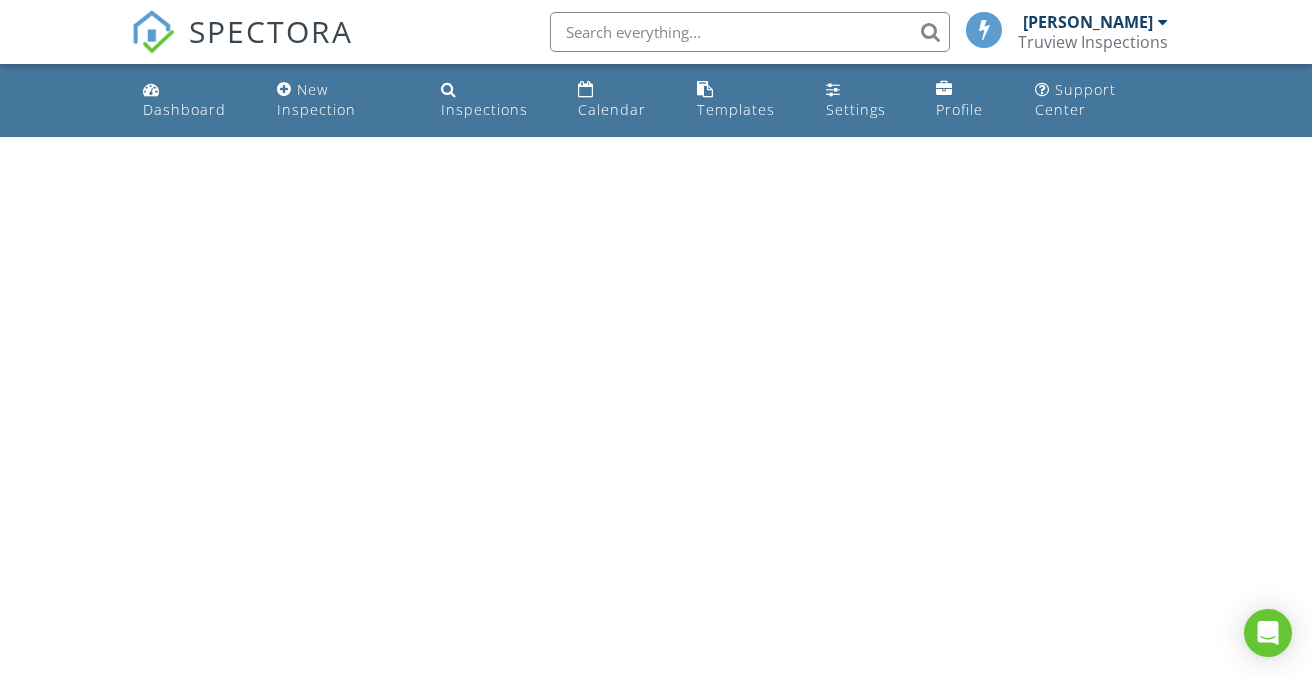 scroll, scrollTop: 0, scrollLeft: 0, axis: both 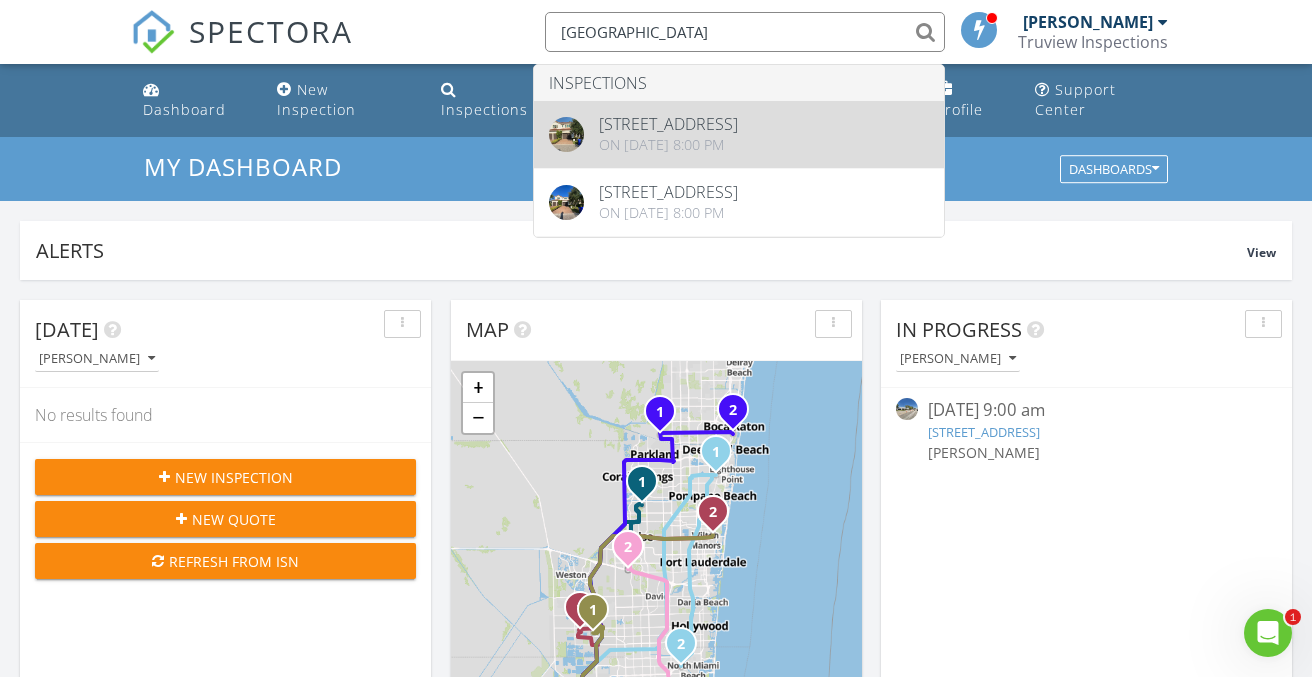 type on "[GEOGRAPHIC_DATA]" 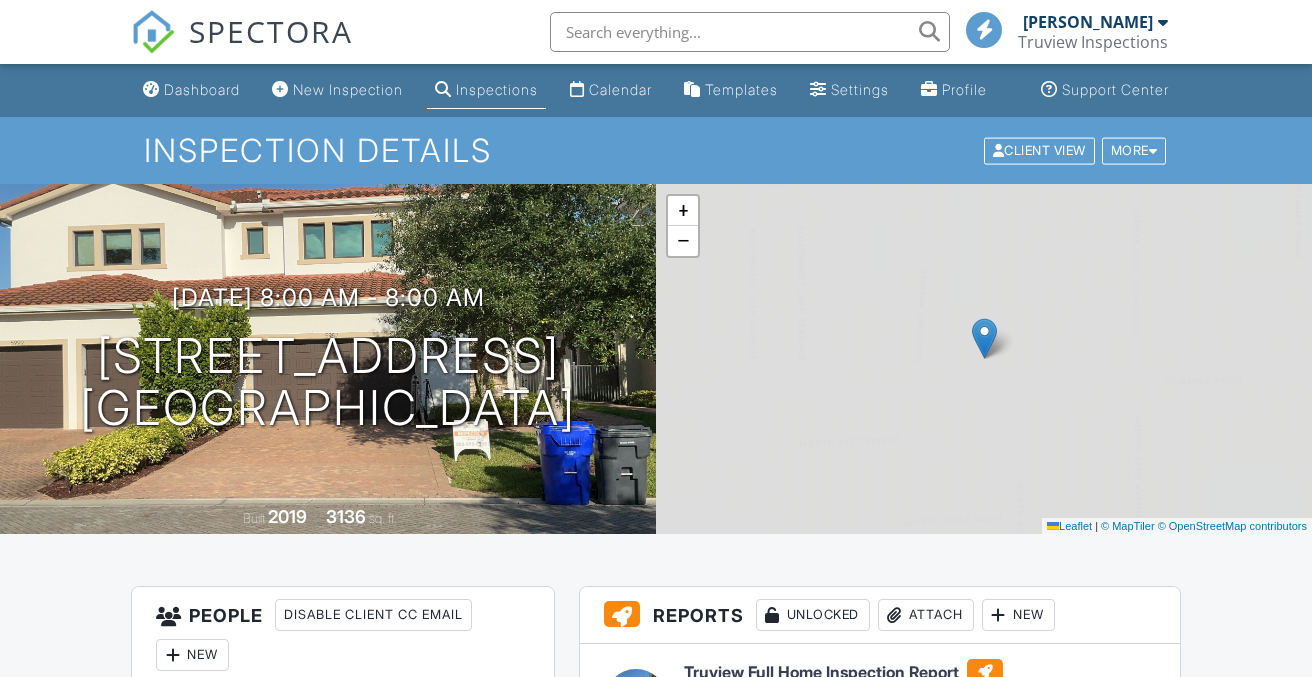 scroll, scrollTop: 0, scrollLeft: 0, axis: both 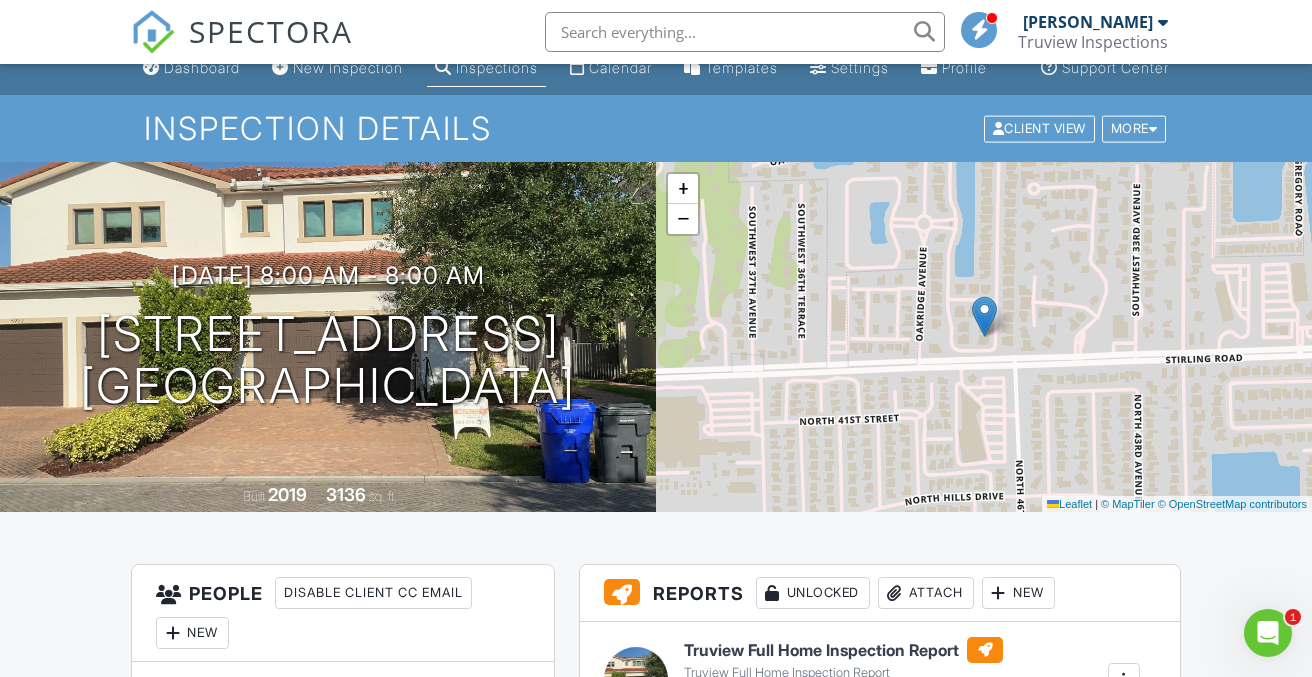 click at bounding box center (745, 32) 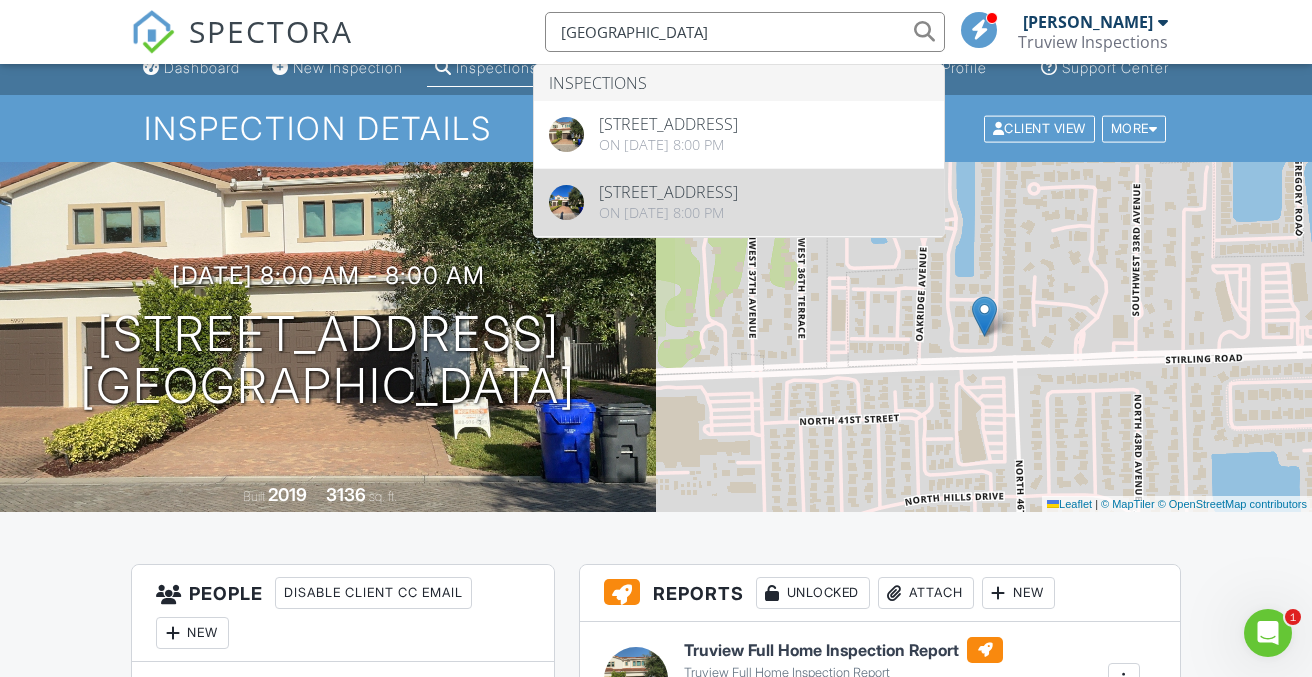 type on "5957 Brookfield" 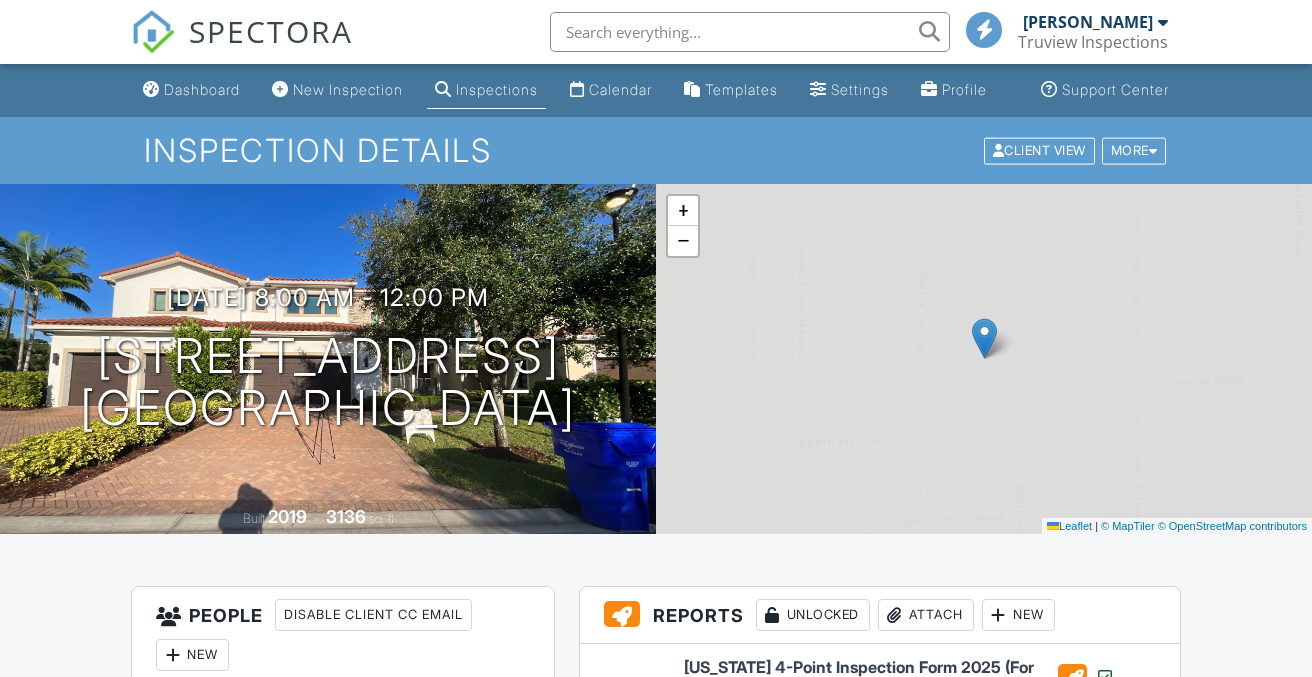 scroll, scrollTop: 0, scrollLeft: 0, axis: both 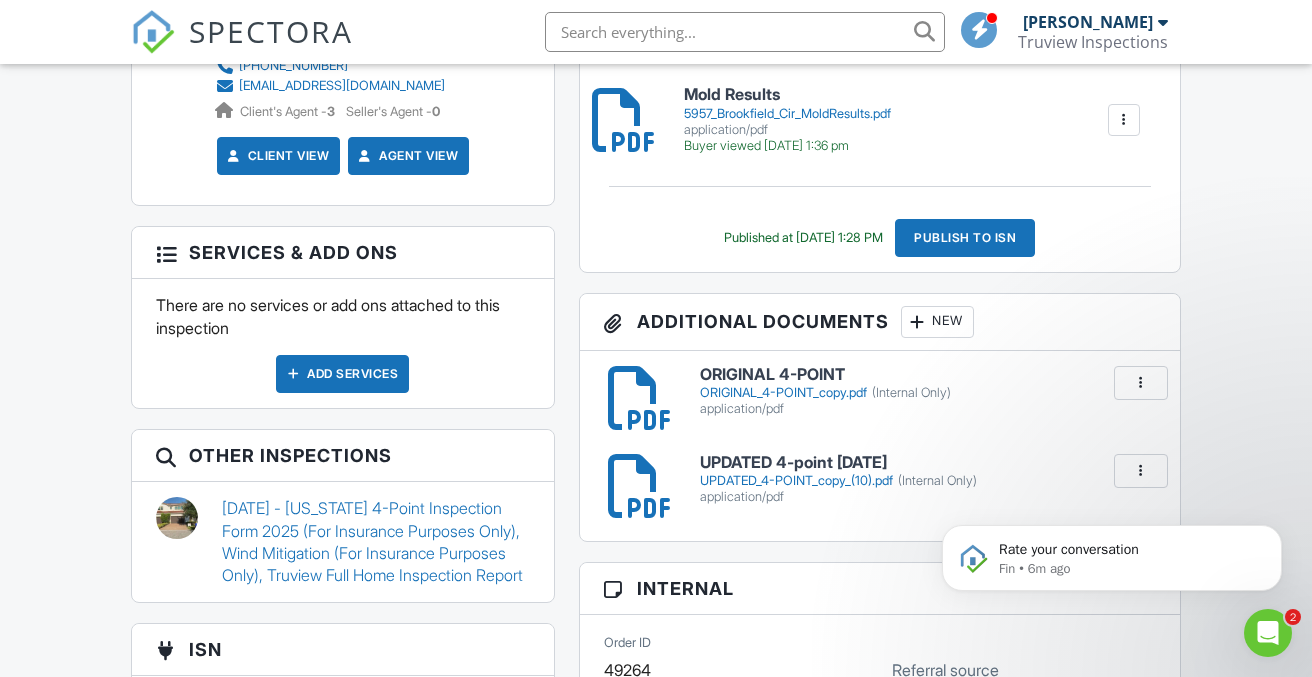 click on "Rate your conversation Fin • 6m ago" at bounding box center (1112, 466) 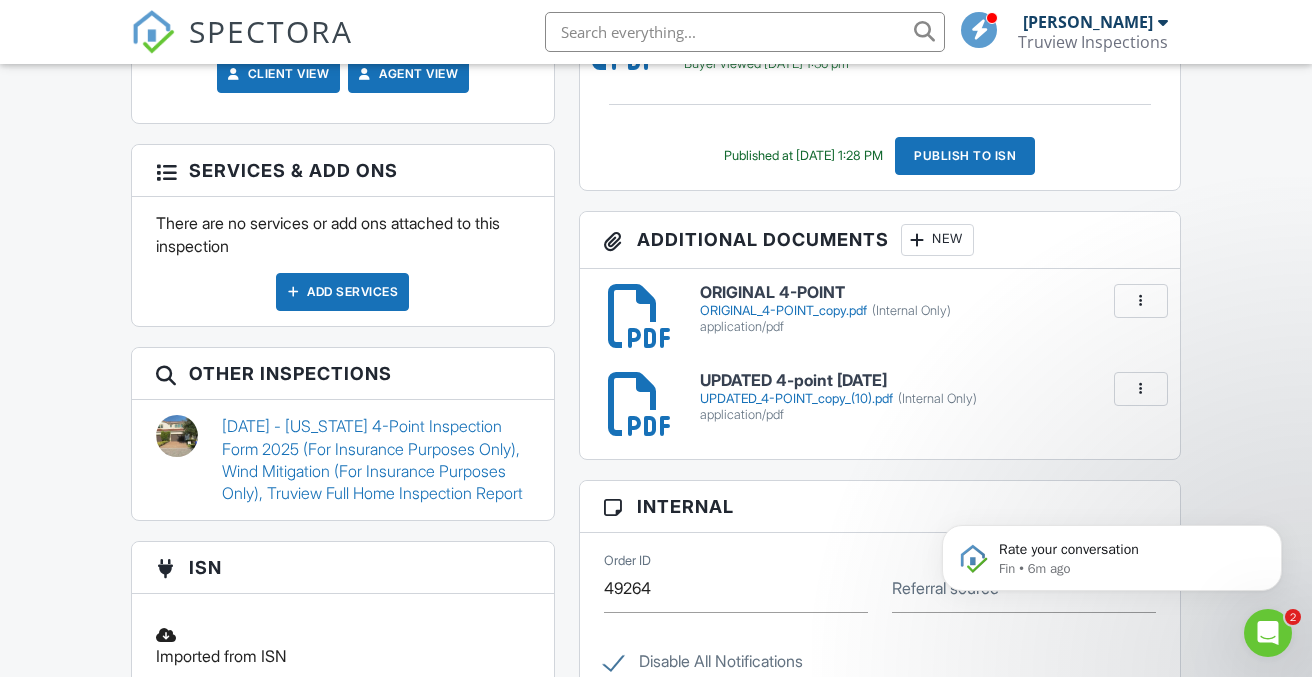 scroll, scrollTop: 1077, scrollLeft: 0, axis: vertical 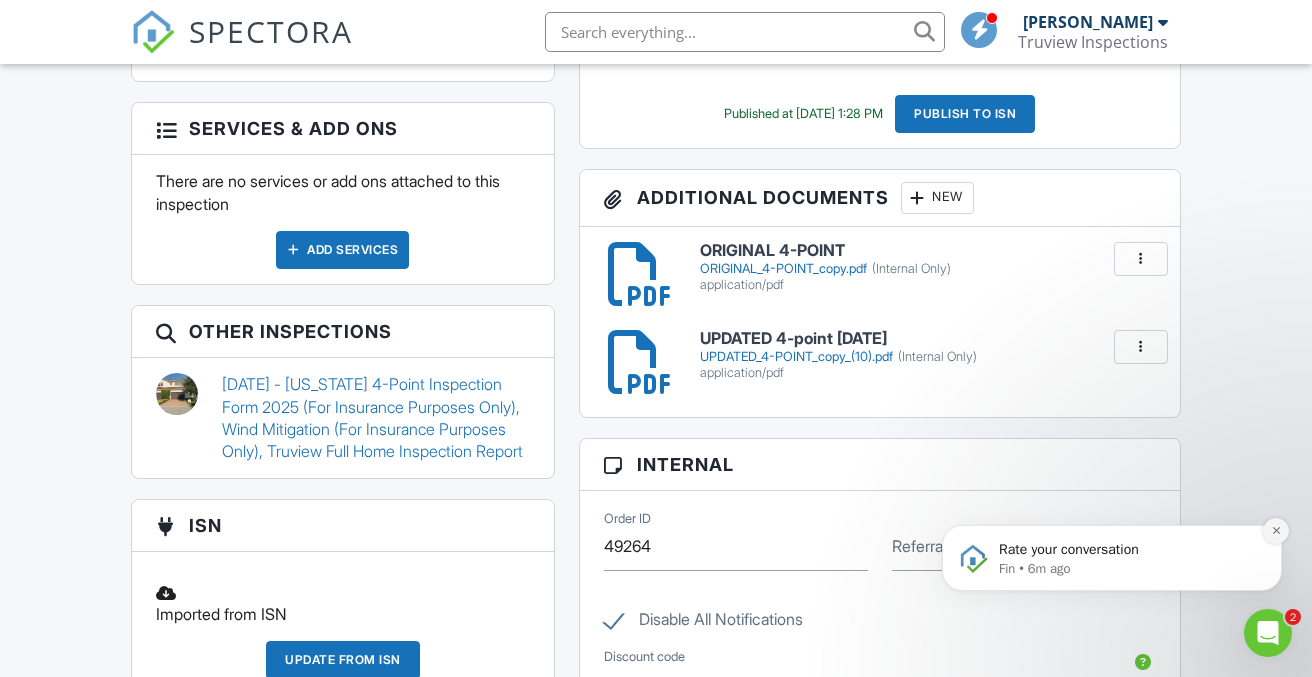 click 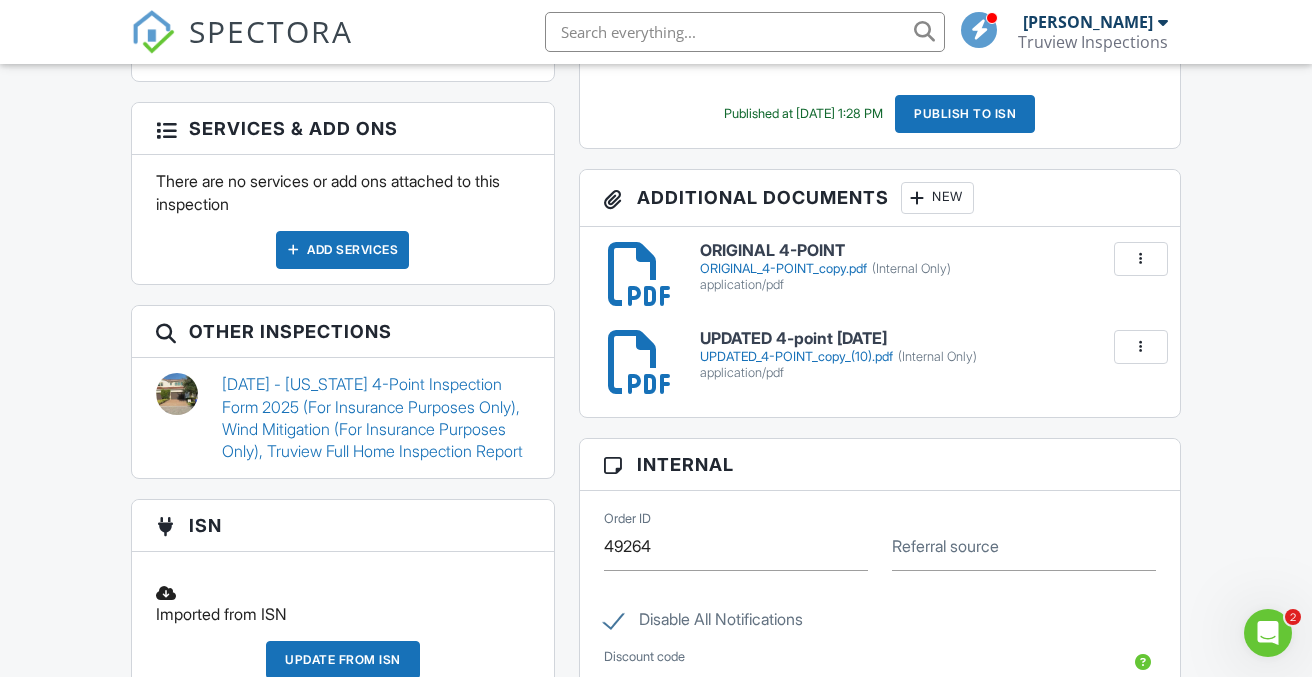 click at bounding box center (1141, 347) 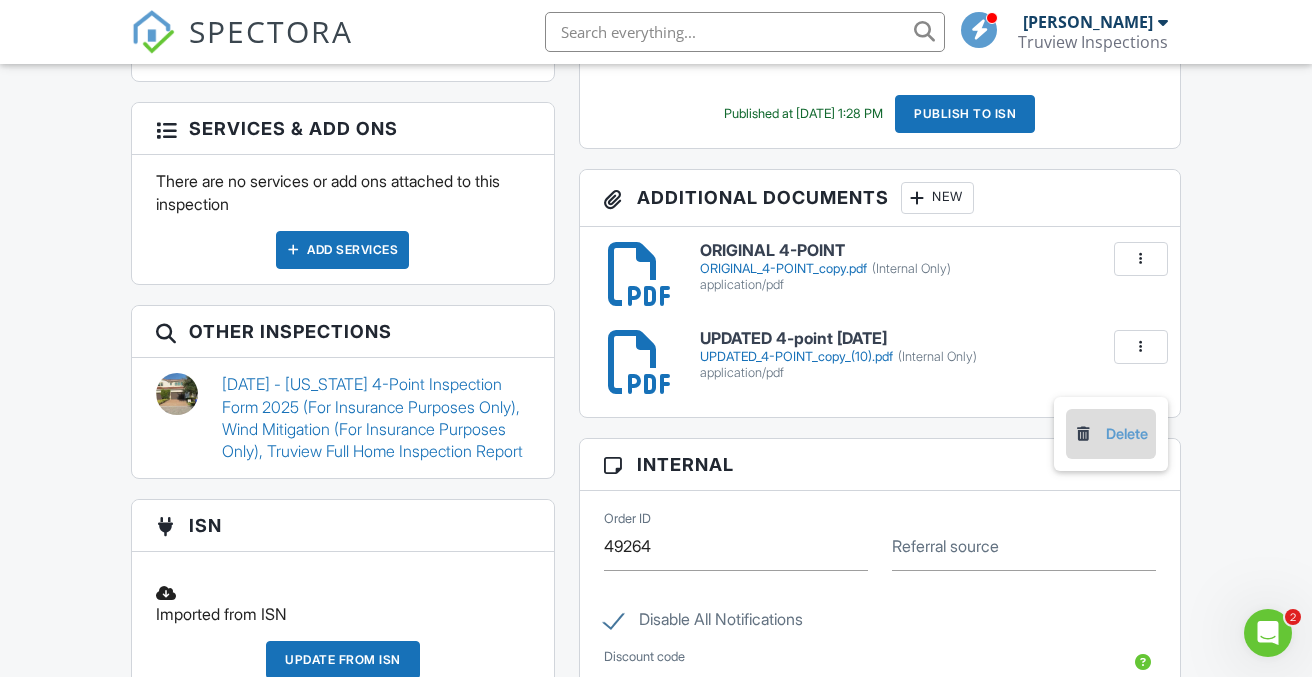 click on "Delete" at bounding box center [1111, 434] 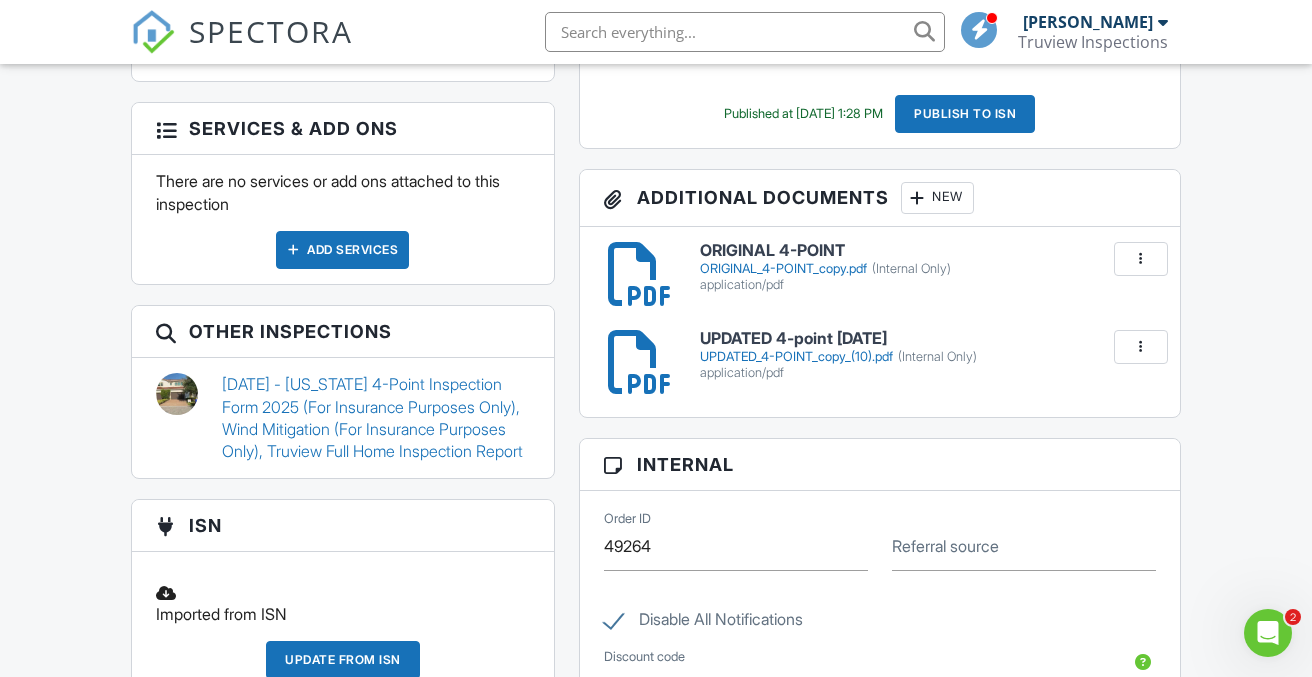click at bounding box center [1141, 347] 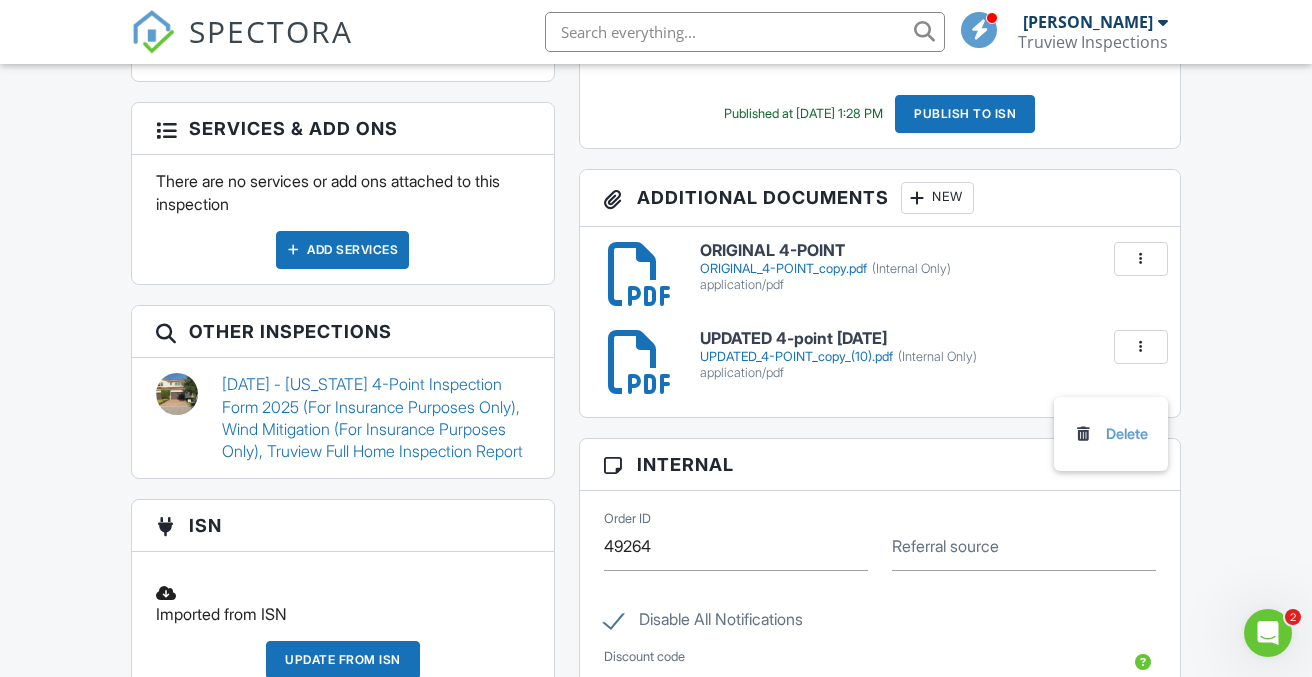 click on "Reports
Unlocked
Attach
New
Florida 4-Point Inspection Form 2025 (For Insurance Purposes Only)
Florida 4-Point Inspection Form 2025 (For Insurance Purposes Only)
Anthony Vega
Buyer viewed 07/11/2025 12:05 pm
Edit
View
Assign Inspectors
Copy
Reinspection Report
View Log
RRB Log
Delete
Truview Full Home Inspection Report
Truview Full Home Inspection Report
Anthony Vega
Buyer viewed 06/06/2025  2:13 pm
Edit
View
Assign Inspectors
Copy
Reinspection Report
View Log
RRB Log
Delete
Wind Mitigation (For Insurance Purposes Only)
Wind Mitigation (For Insurance Purposes Only)
Anthony Vega
Buyer viewed 05/20/2025  1:16 pm
Edit
View
Assign Inspectors
Copy
Reinspection Report" at bounding box center [880, 574] 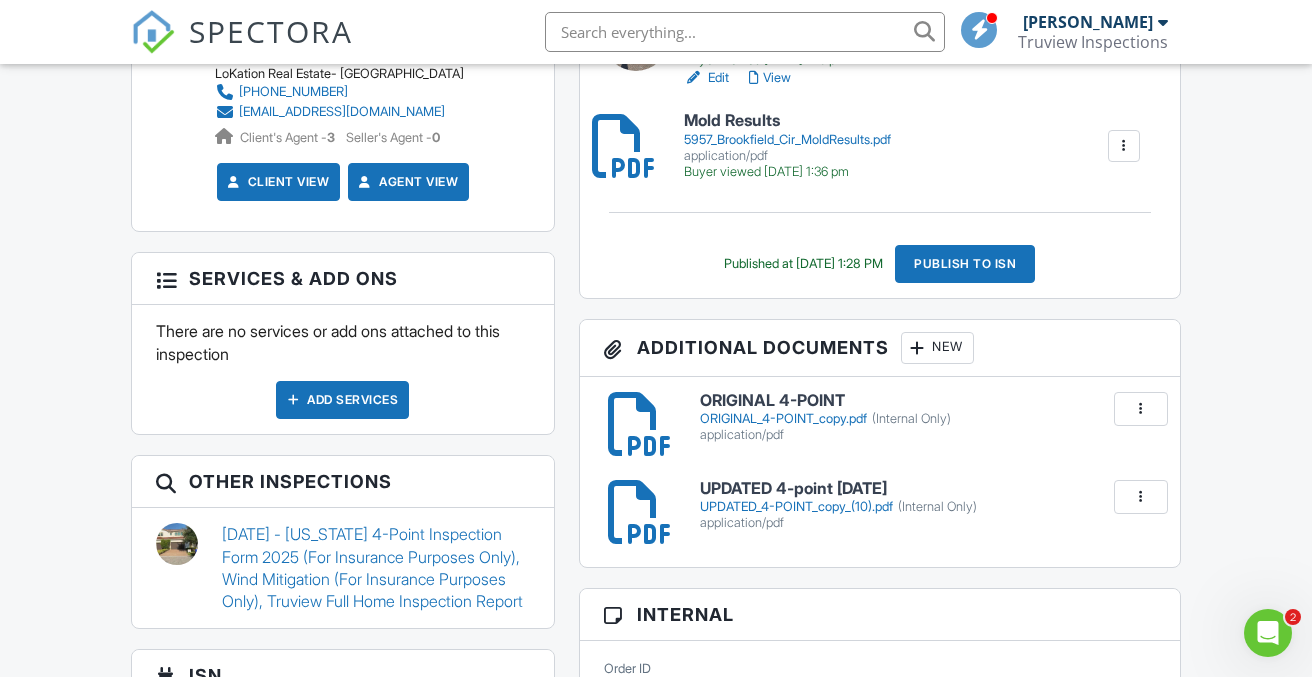 scroll, scrollTop: 1039, scrollLeft: 0, axis: vertical 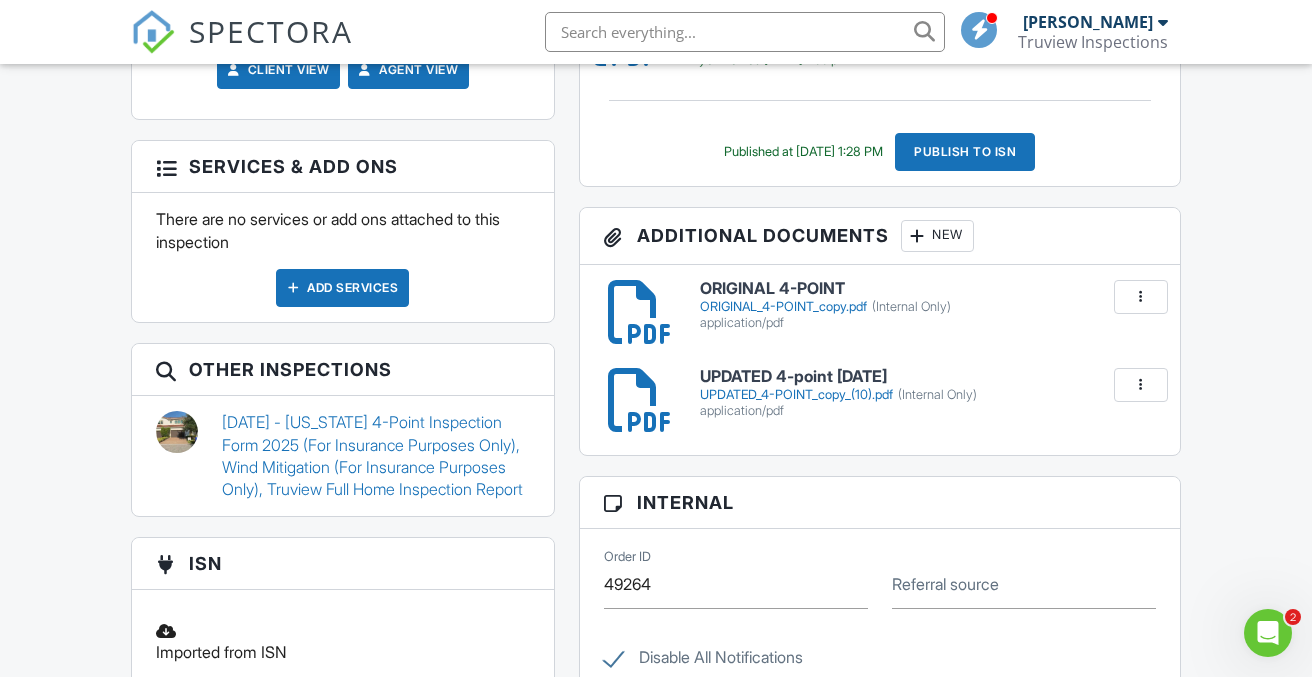 click at bounding box center [1141, 385] 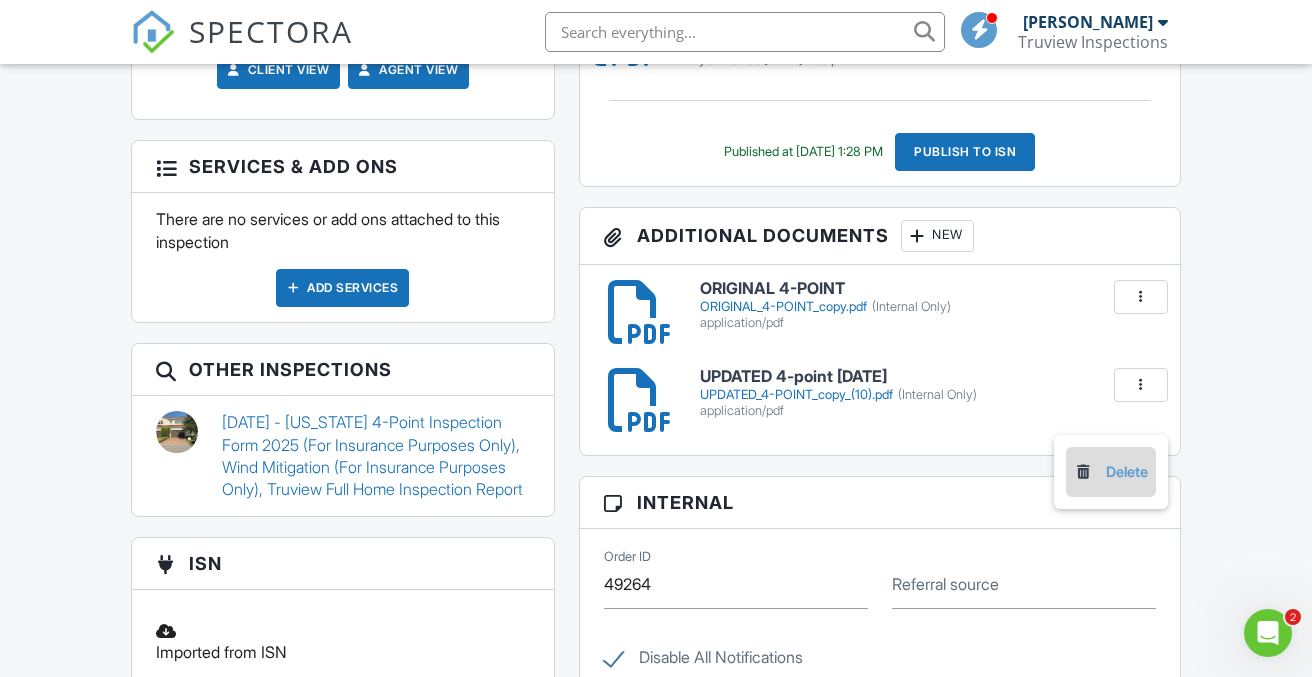 click on "Delete" at bounding box center (1111, 472) 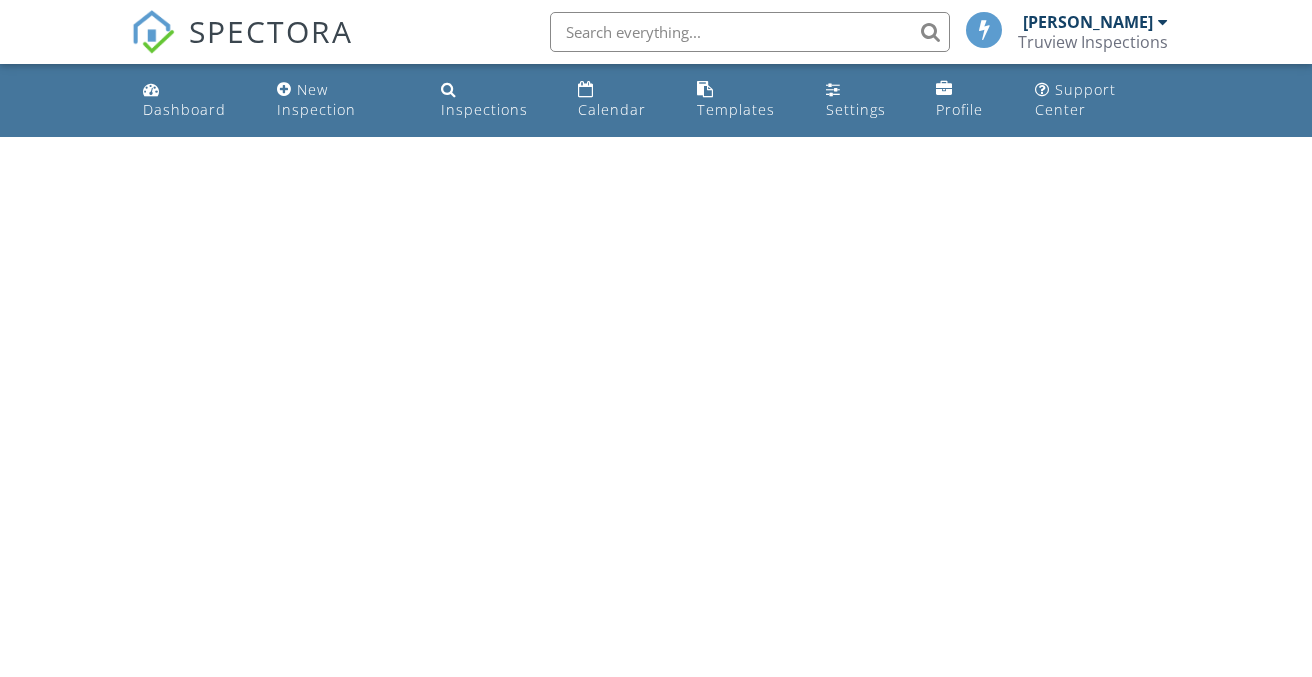 scroll, scrollTop: 0, scrollLeft: 0, axis: both 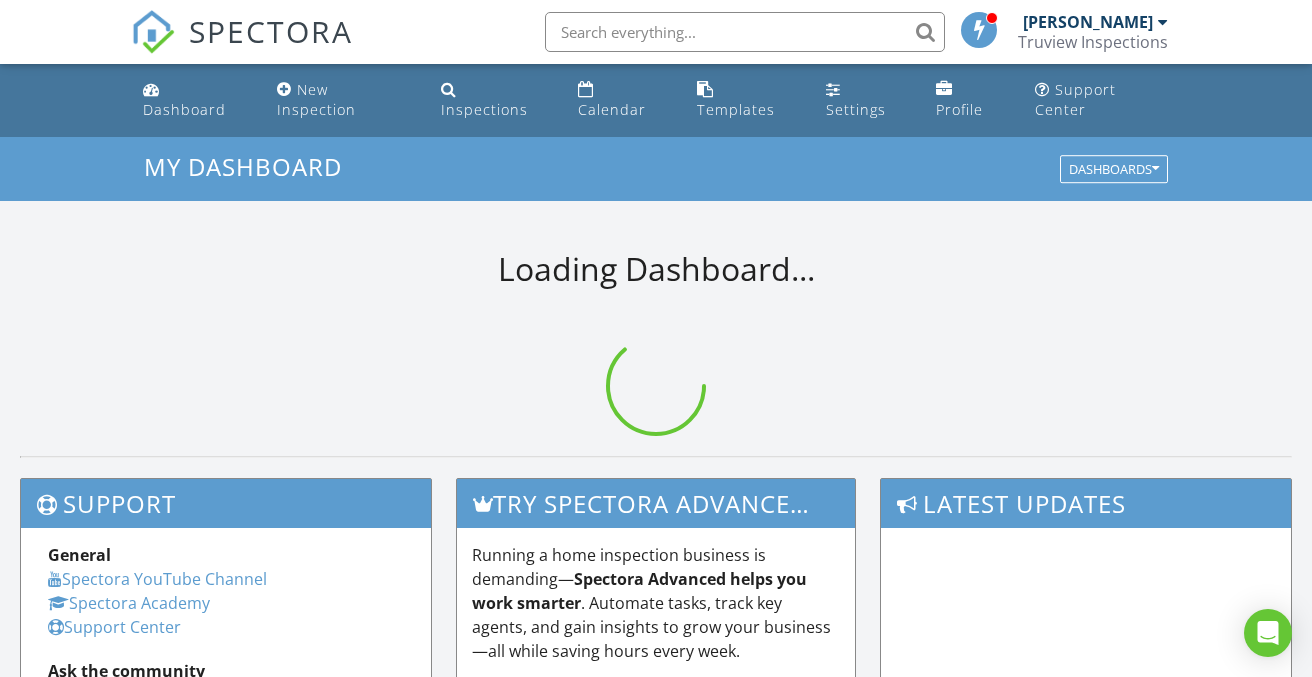 click on "Truview Inspections" at bounding box center [1093, 42] 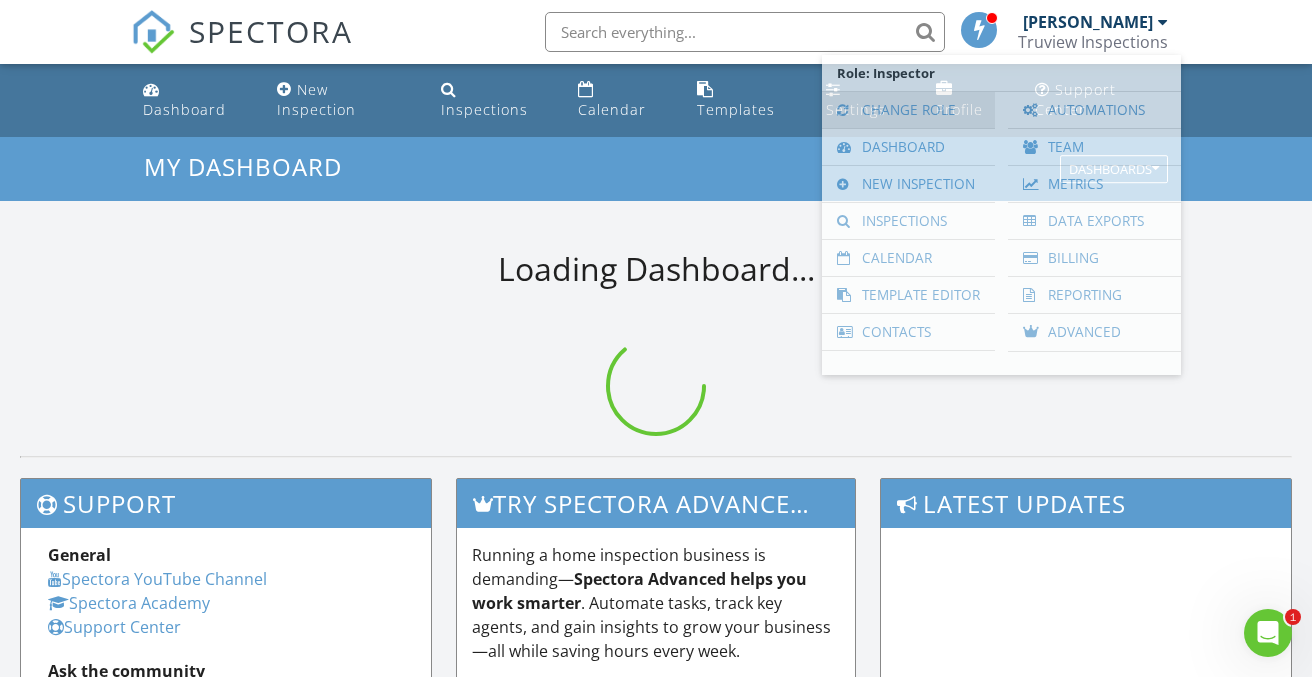 scroll, scrollTop: 0, scrollLeft: 0, axis: both 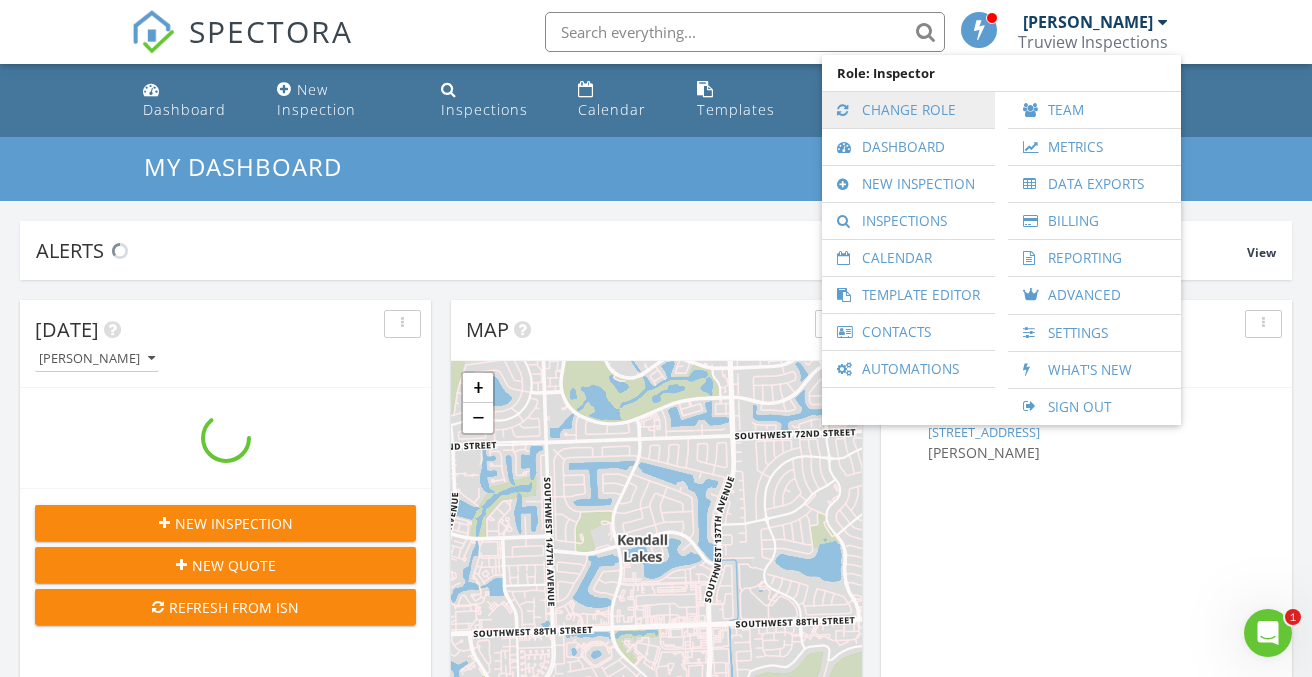 click on "Change Role" at bounding box center [908, 110] 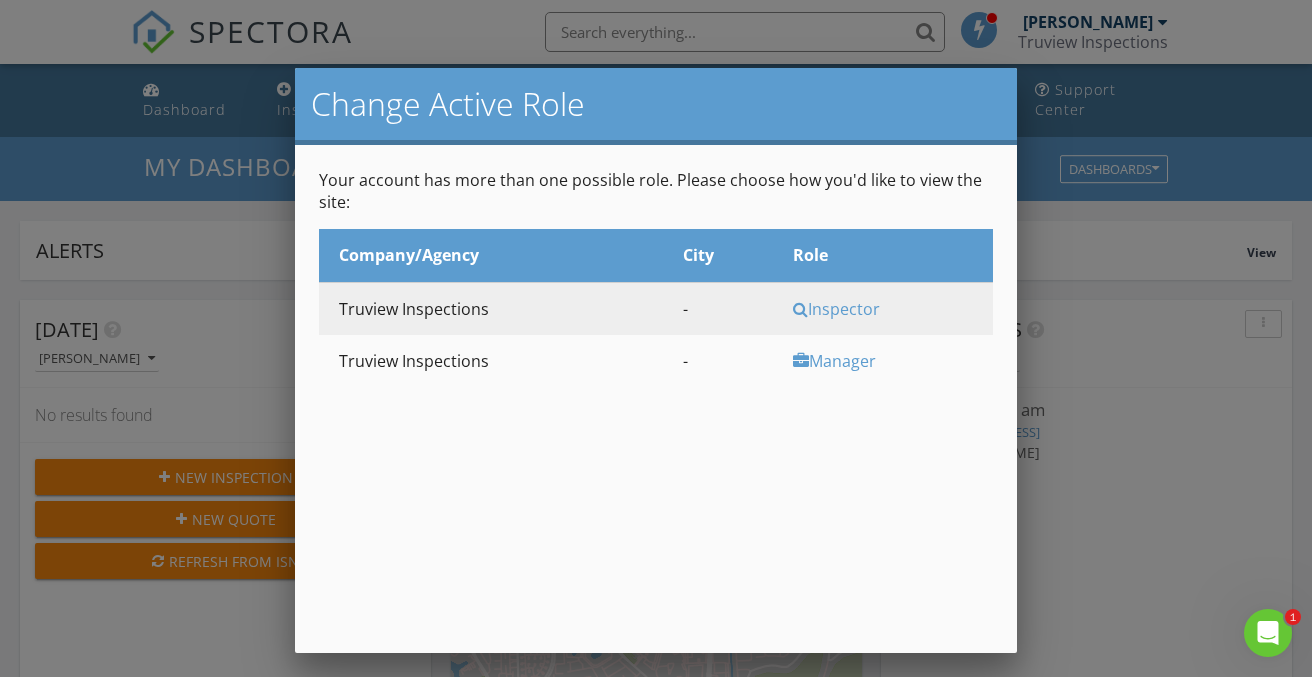click on "Manager" at bounding box center (890, 361) 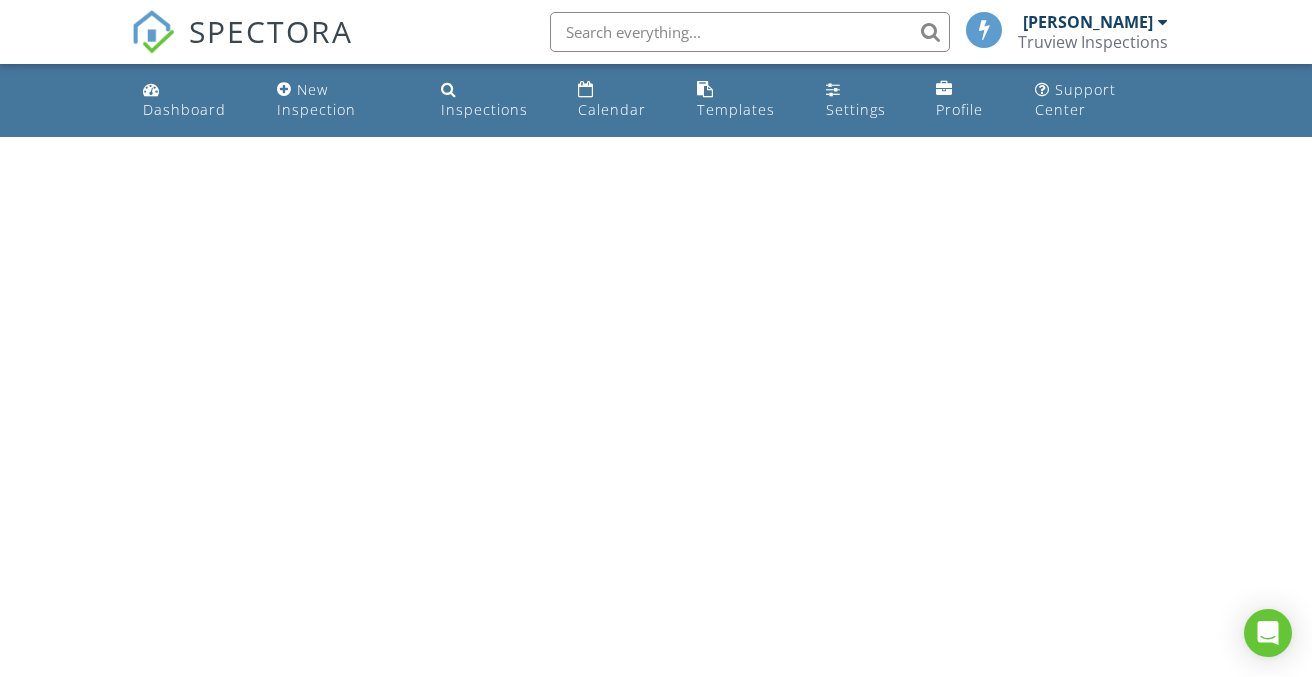 scroll, scrollTop: 0, scrollLeft: 0, axis: both 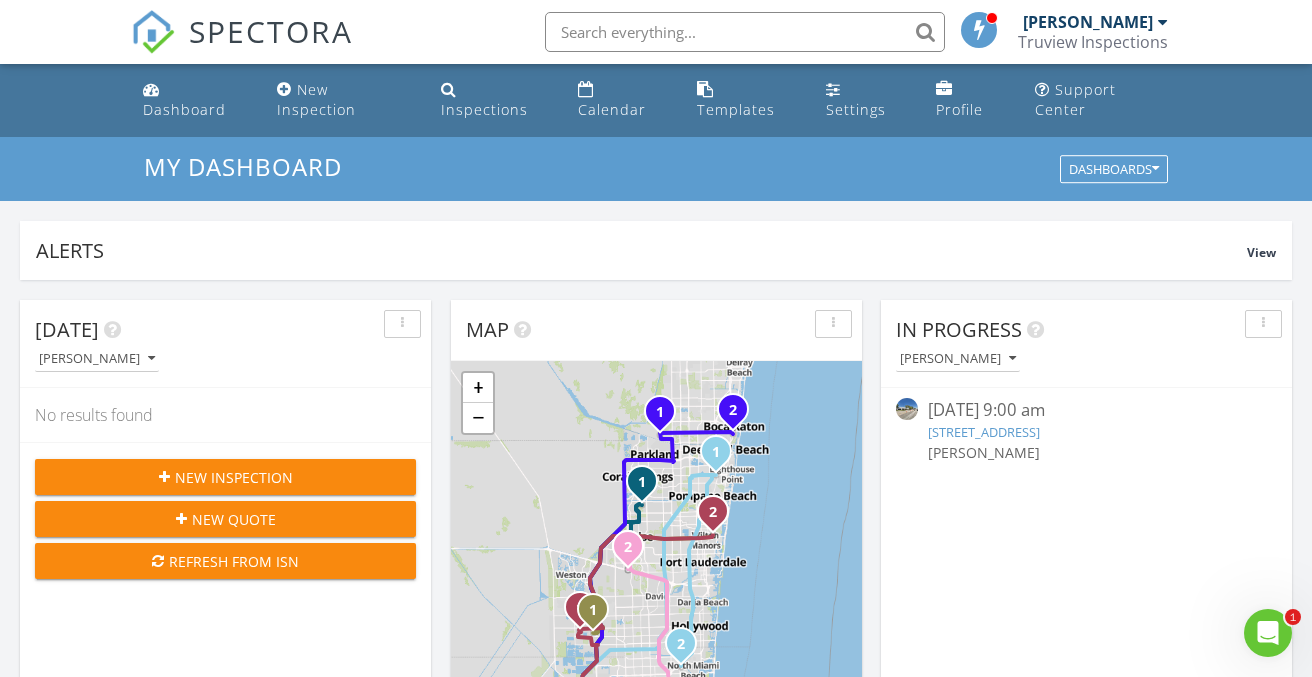 click at bounding box center [745, 32] 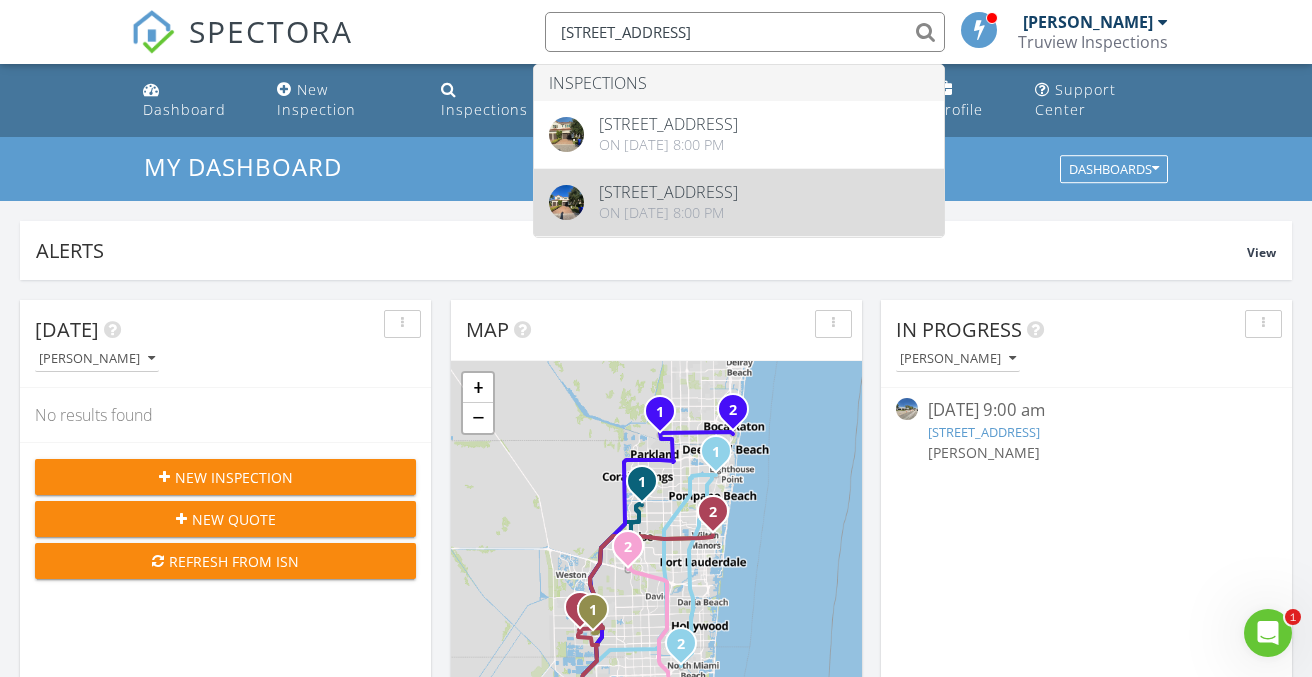 type on "[STREET_ADDRESS]" 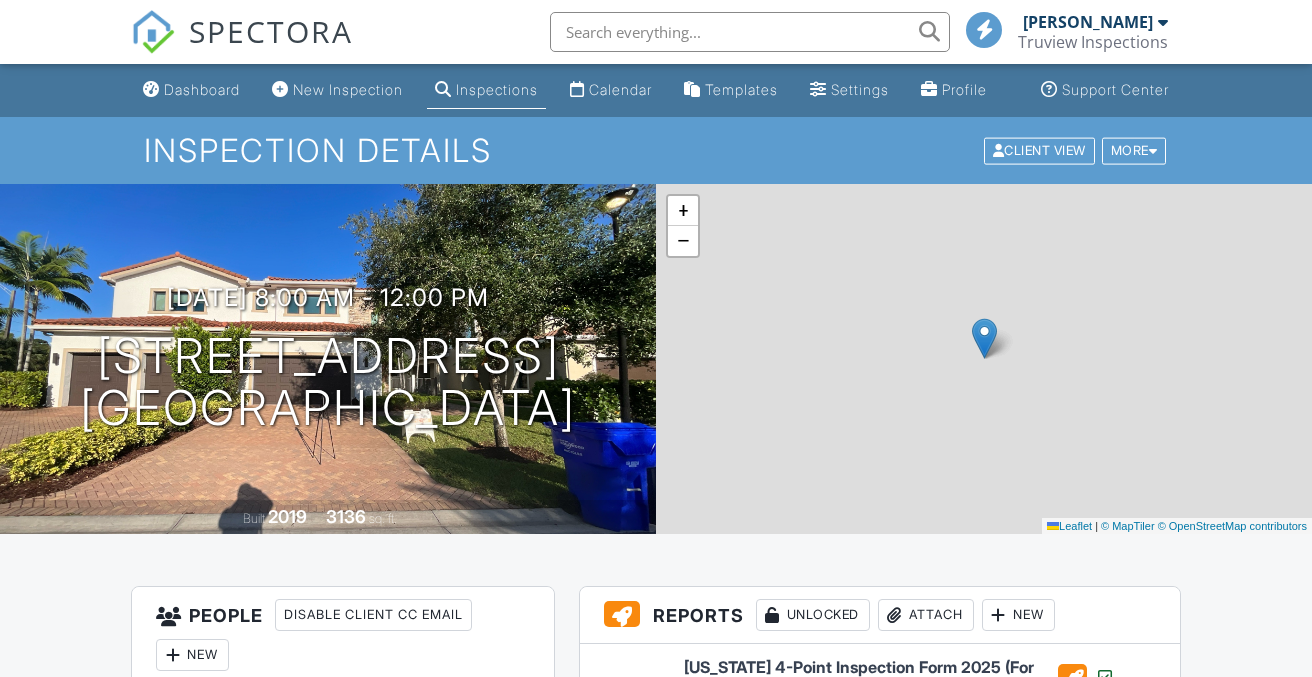 scroll, scrollTop: 0, scrollLeft: 0, axis: both 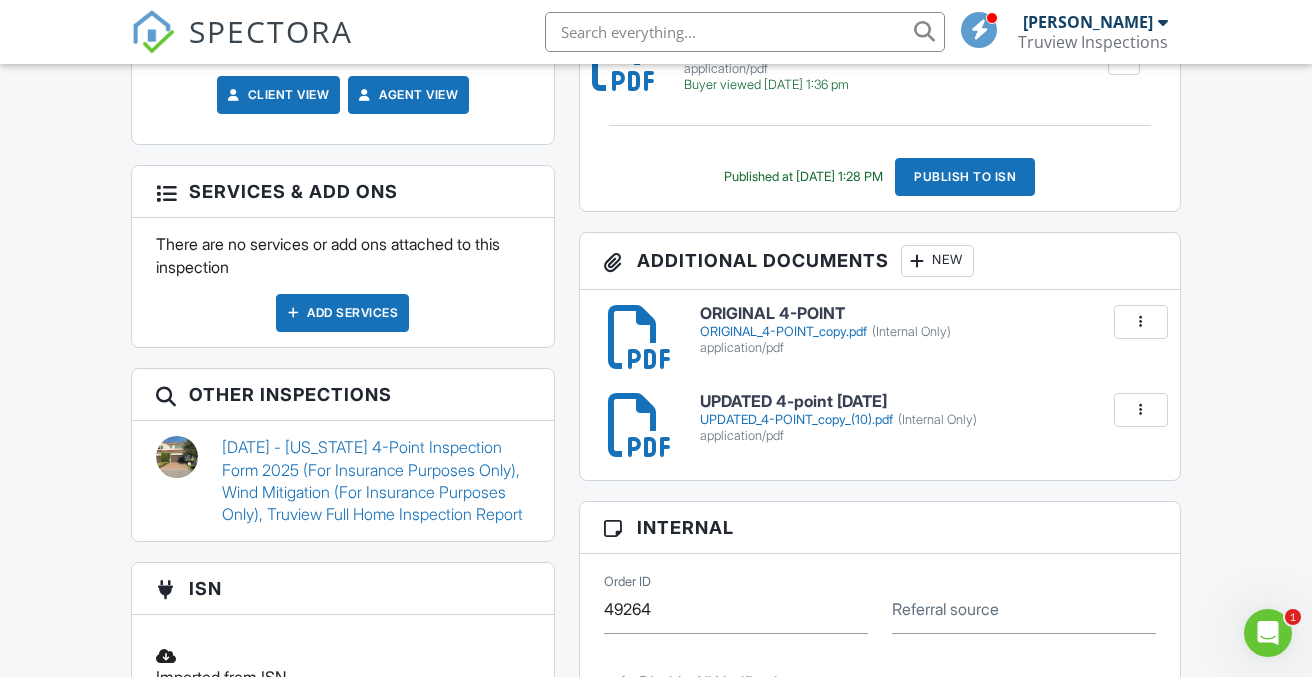 click at bounding box center [1141, 410] 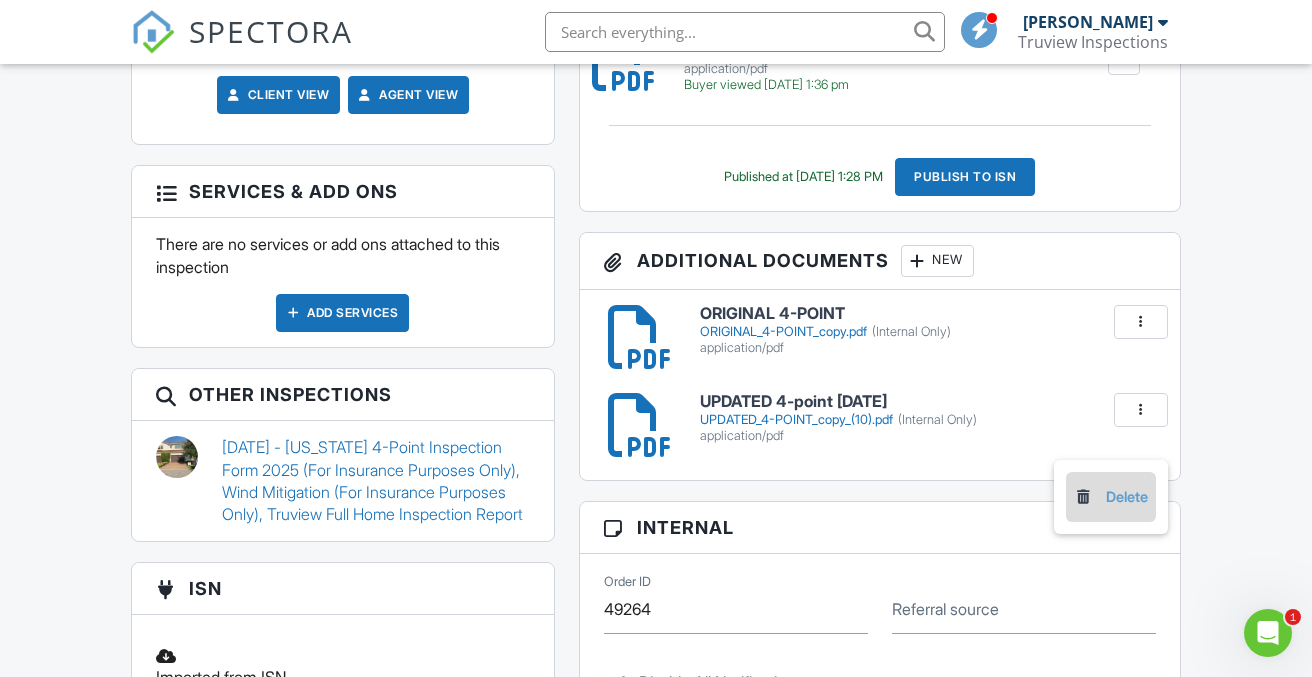 click on "Delete" at bounding box center [1111, 497] 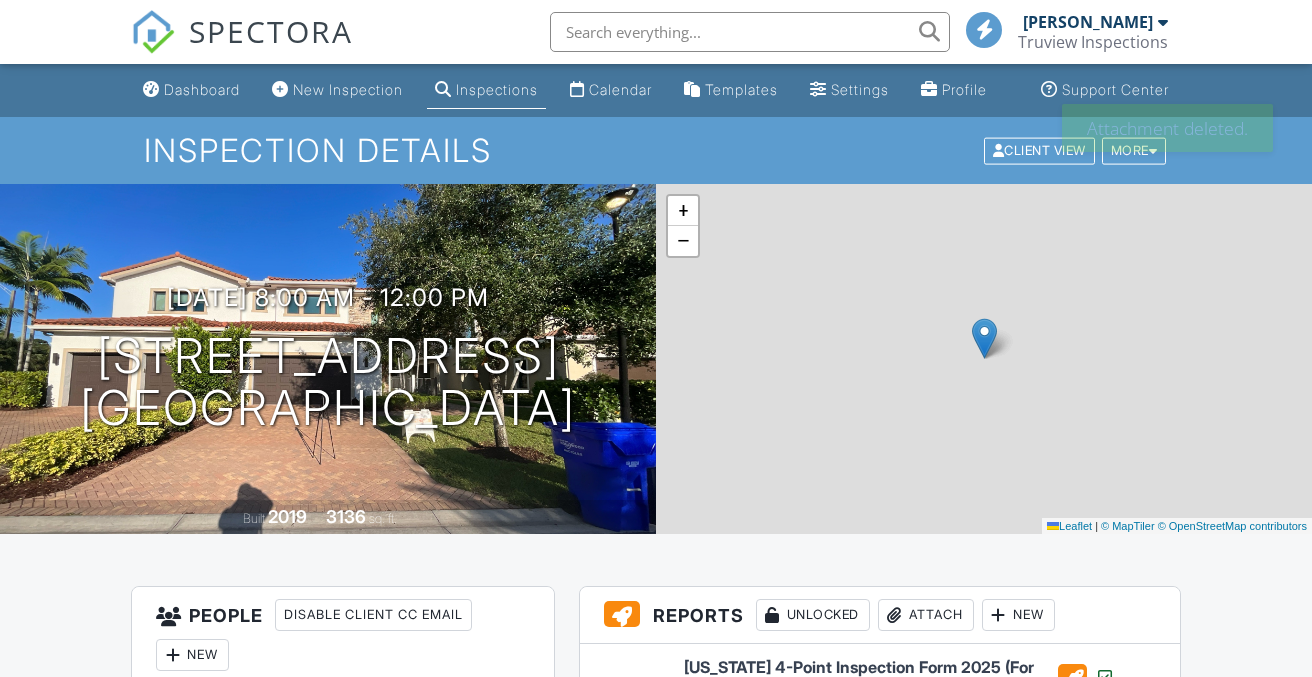 scroll, scrollTop: 0, scrollLeft: 0, axis: both 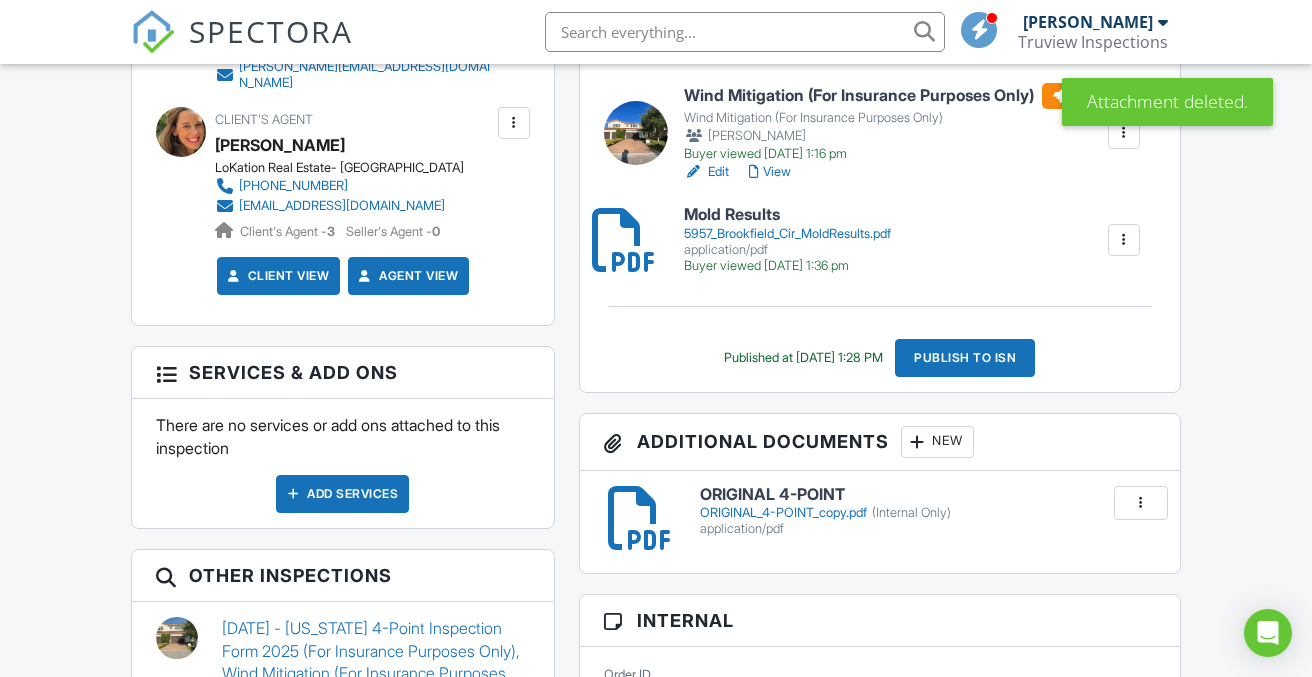 click on "New" at bounding box center [937, 442] 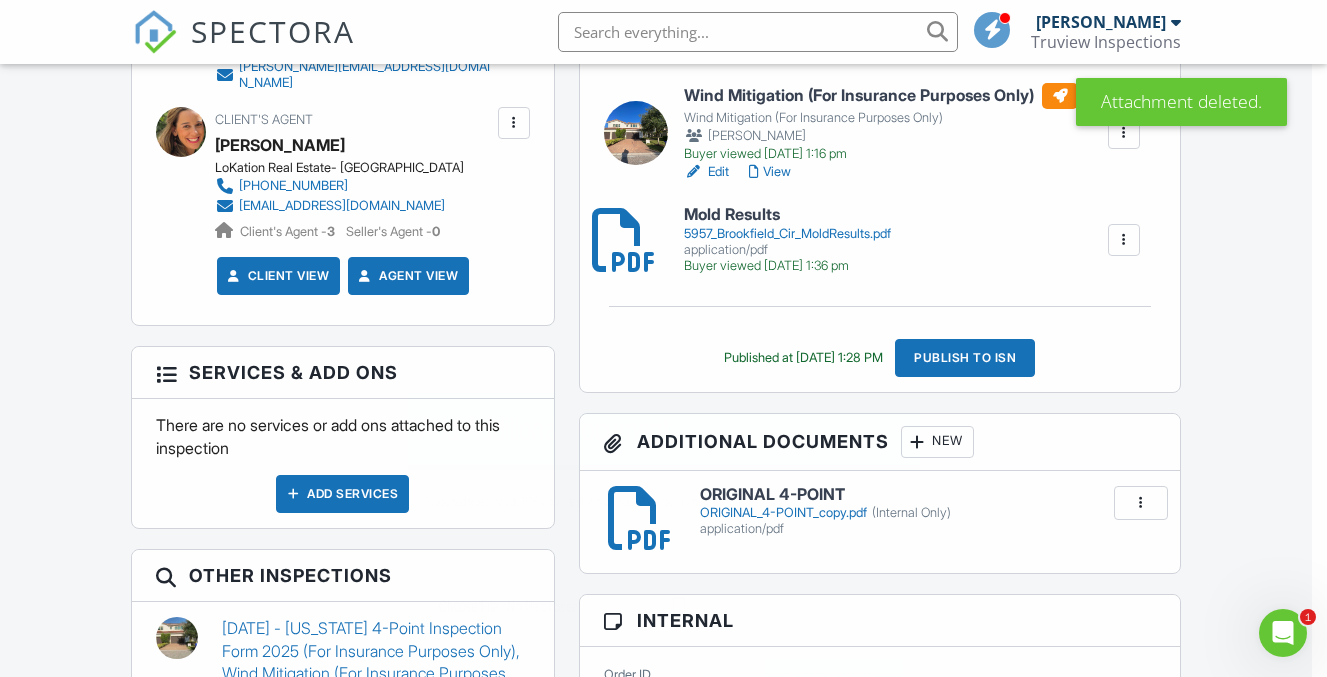 scroll, scrollTop: 0, scrollLeft: 0, axis: both 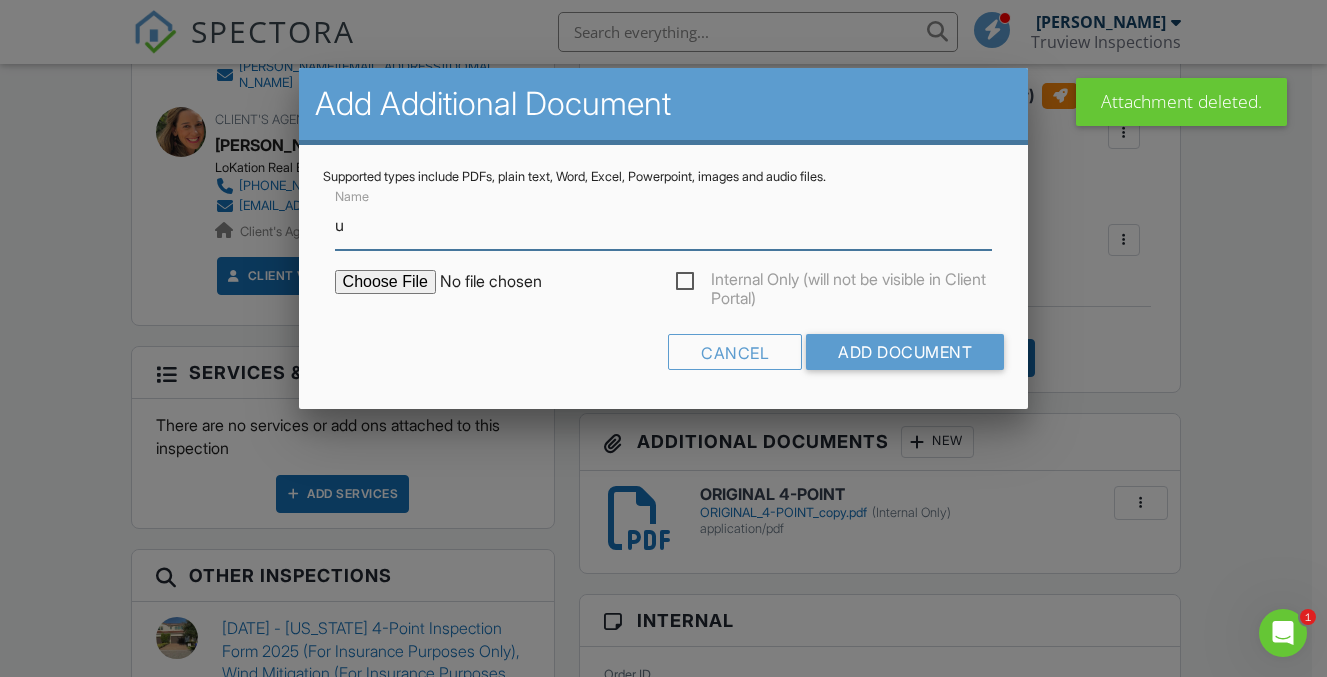 type on "UPDATED 4-point [DATE]" 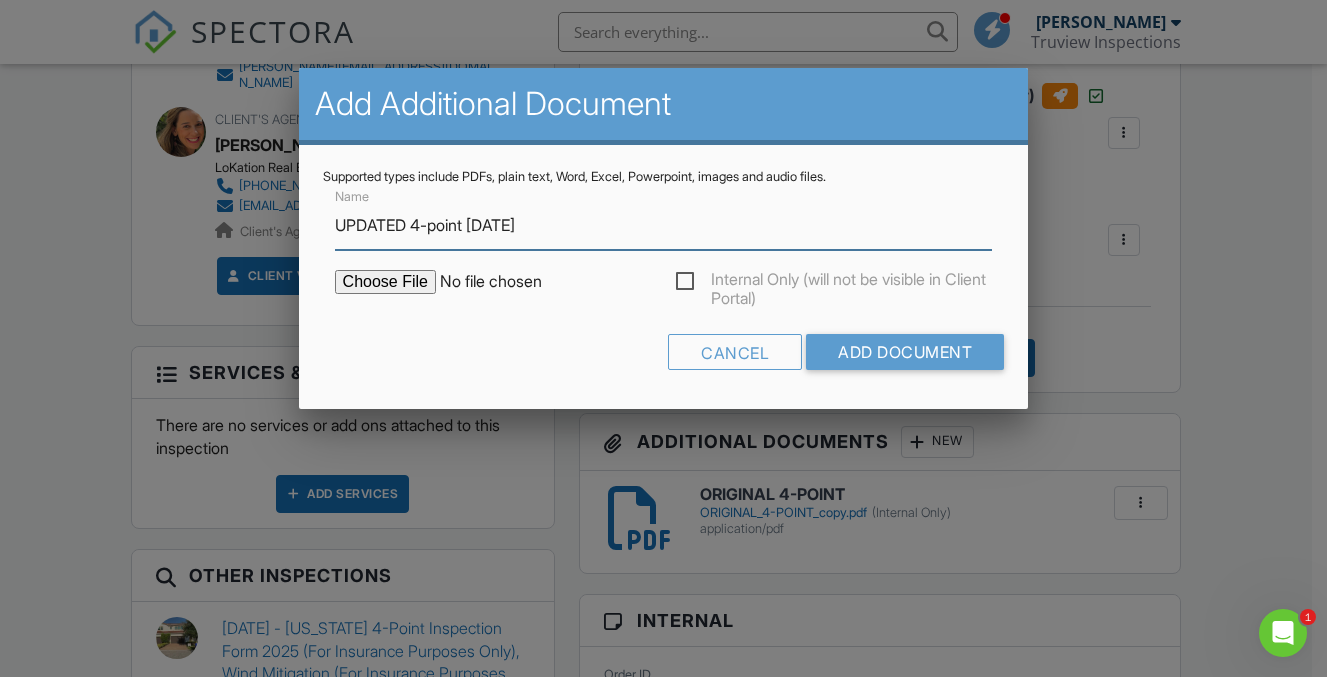 type on "C:\fakepath\UPDATED 4-POINT copy 4.pdf" 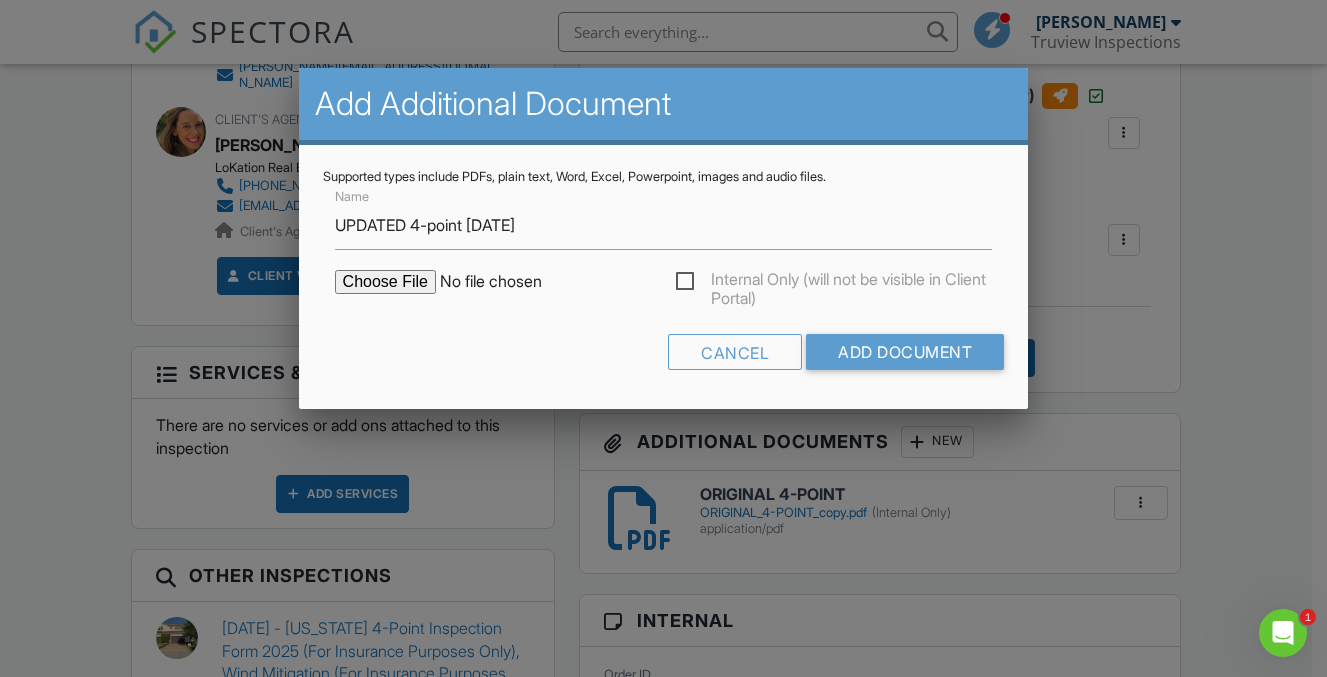click on "Internal Only (will not be visible in Client Portal)" at bounding box center [834, 282] 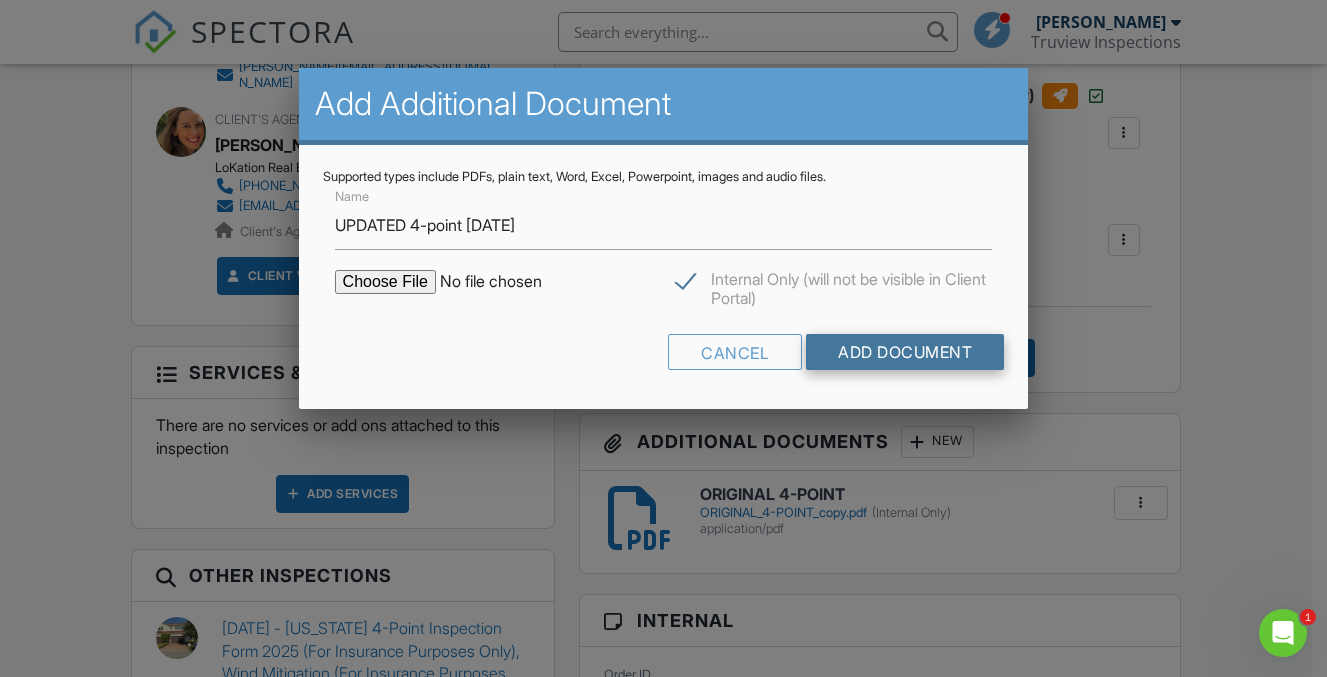 click on "Add Document" at bounding box center [905, 352] 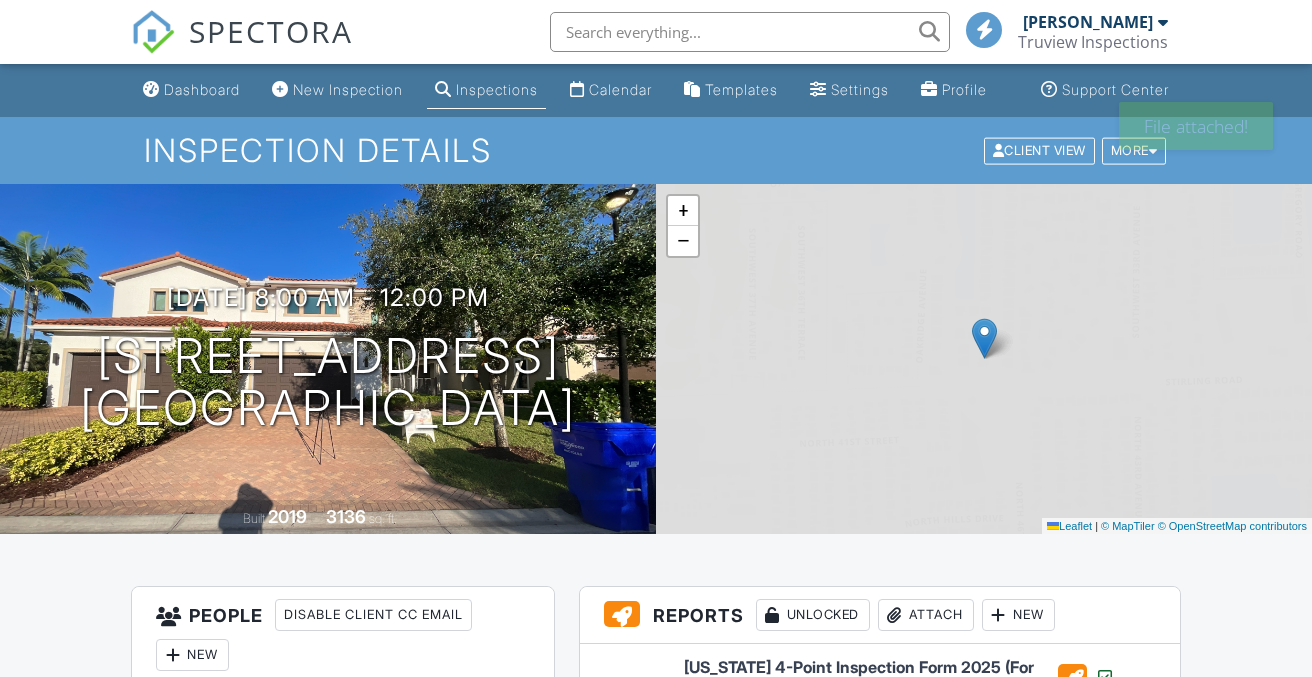 scroll, scrollTop: 0, scrollLeft: 0, axis: both 